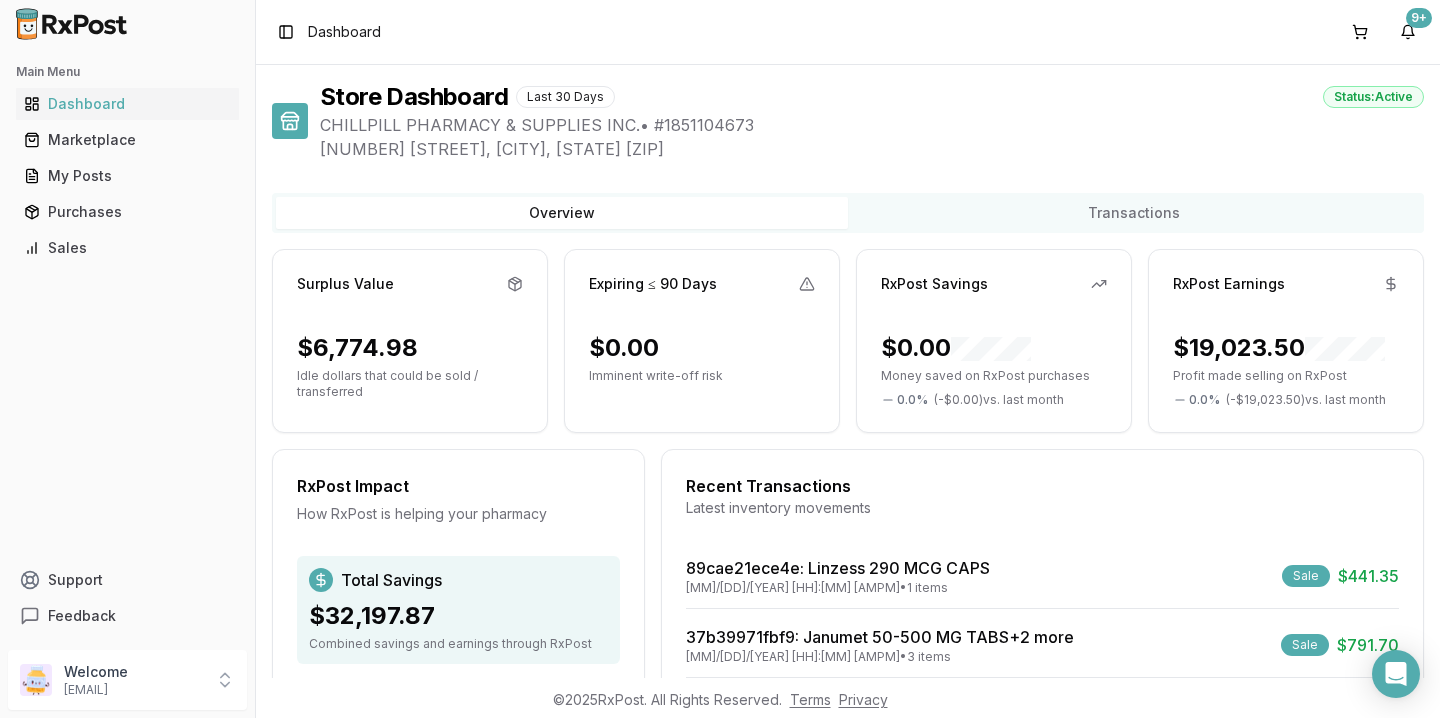 scroll, scrollTop: 0, scrollLeft: 0, axis: both 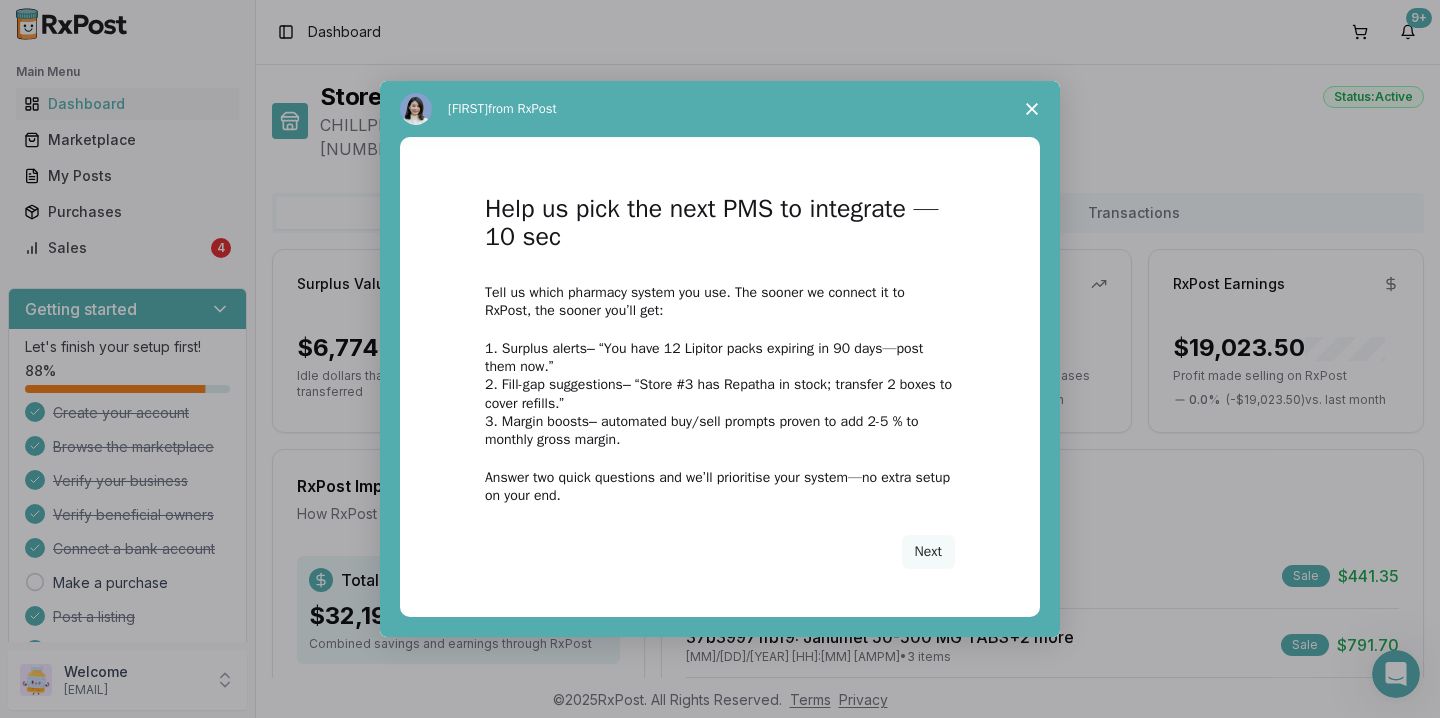 click 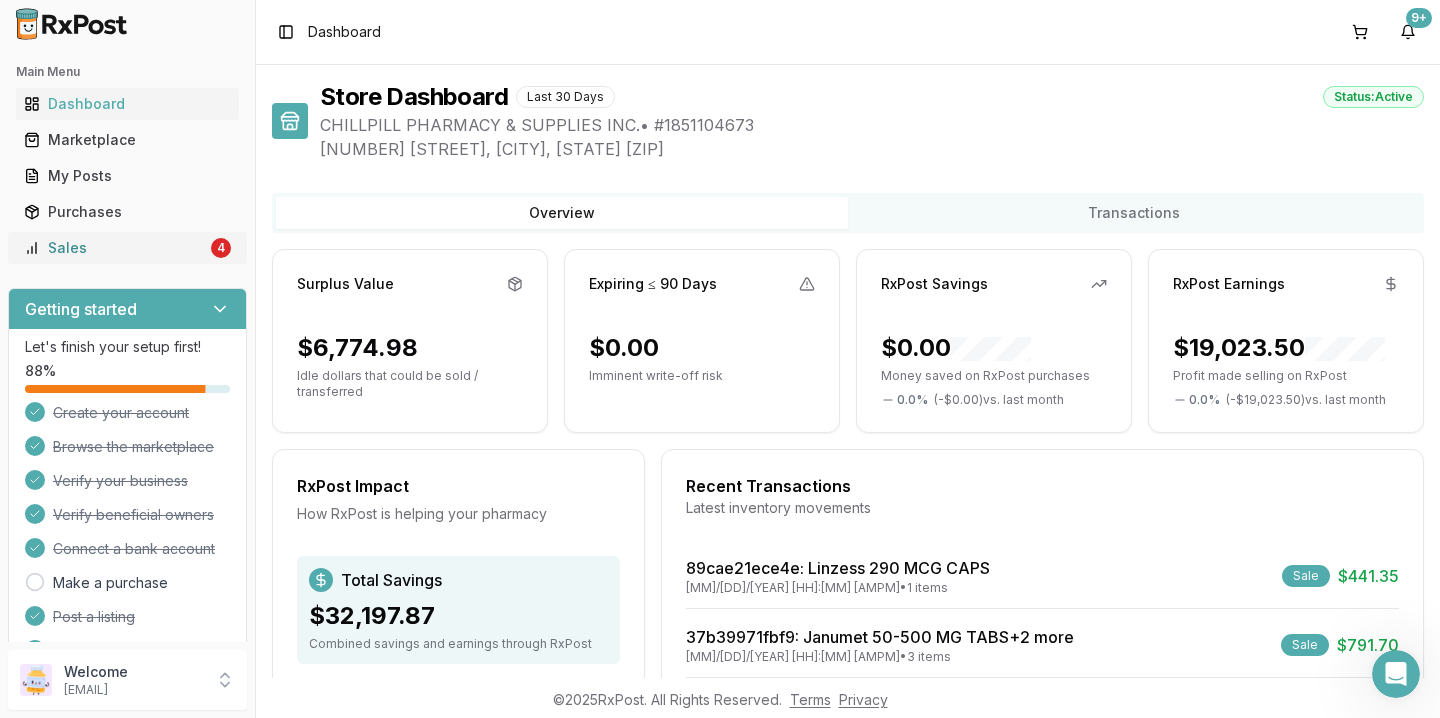 click on "Sales 4" at bounding box center (127, 248) 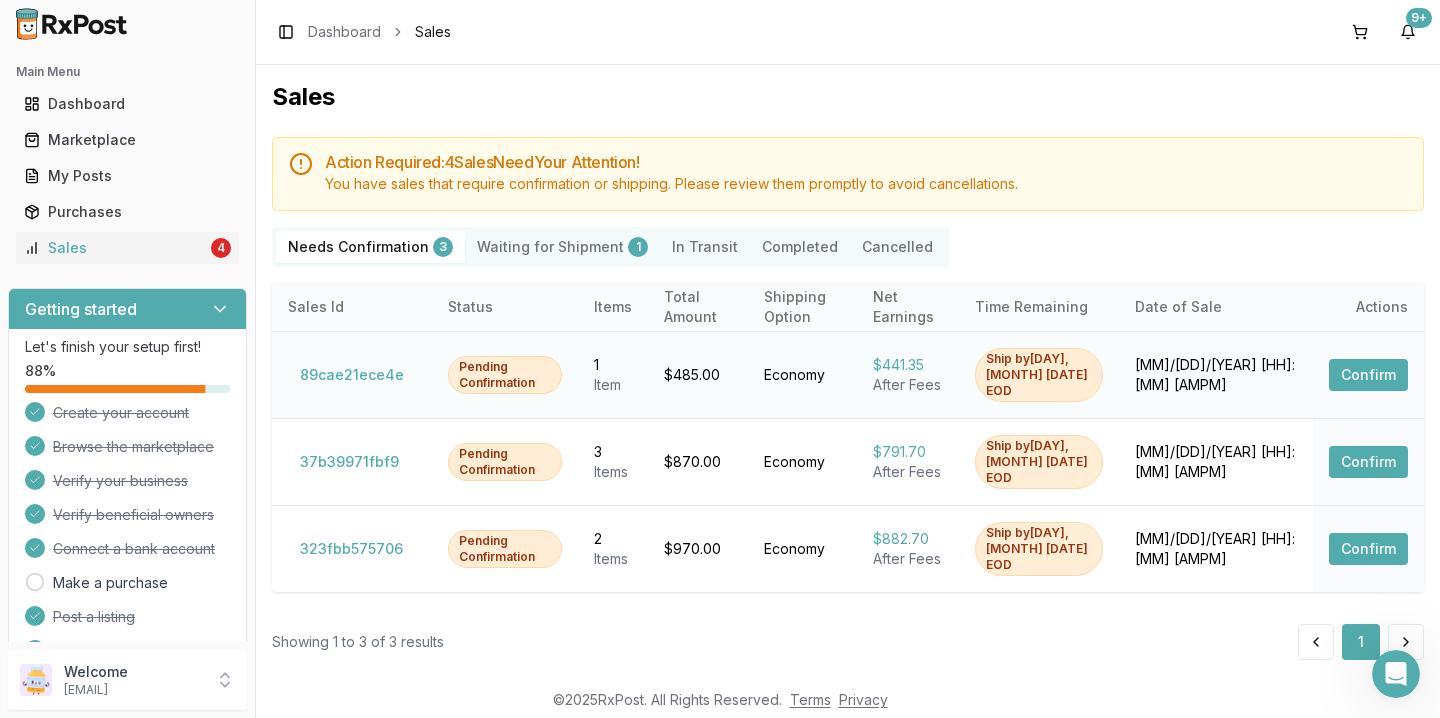 click on "Confirm" at bounding box center [1368, 375] 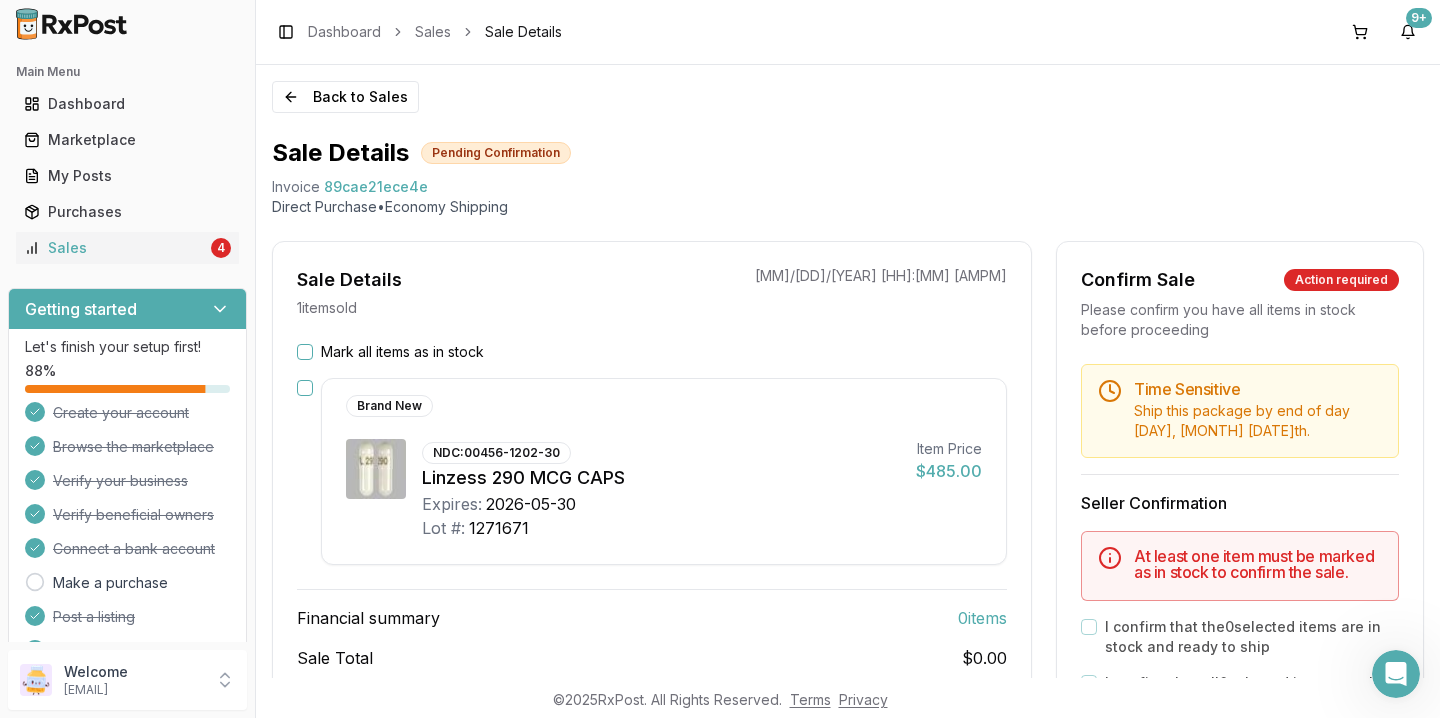 click on "Brand New NDC: [NDC] Linzess 290 MCG CAPS Expires: [DATE] Lot #: [LOT] Item Price $[PRICE] Financial summary 0 item s Sale Total $[PRICE] Platform Fee 9 % - $[PRICE] Net Earnings $[PRICE] Estimated payout 4-6 Business days" at bounding box center (652, 552) 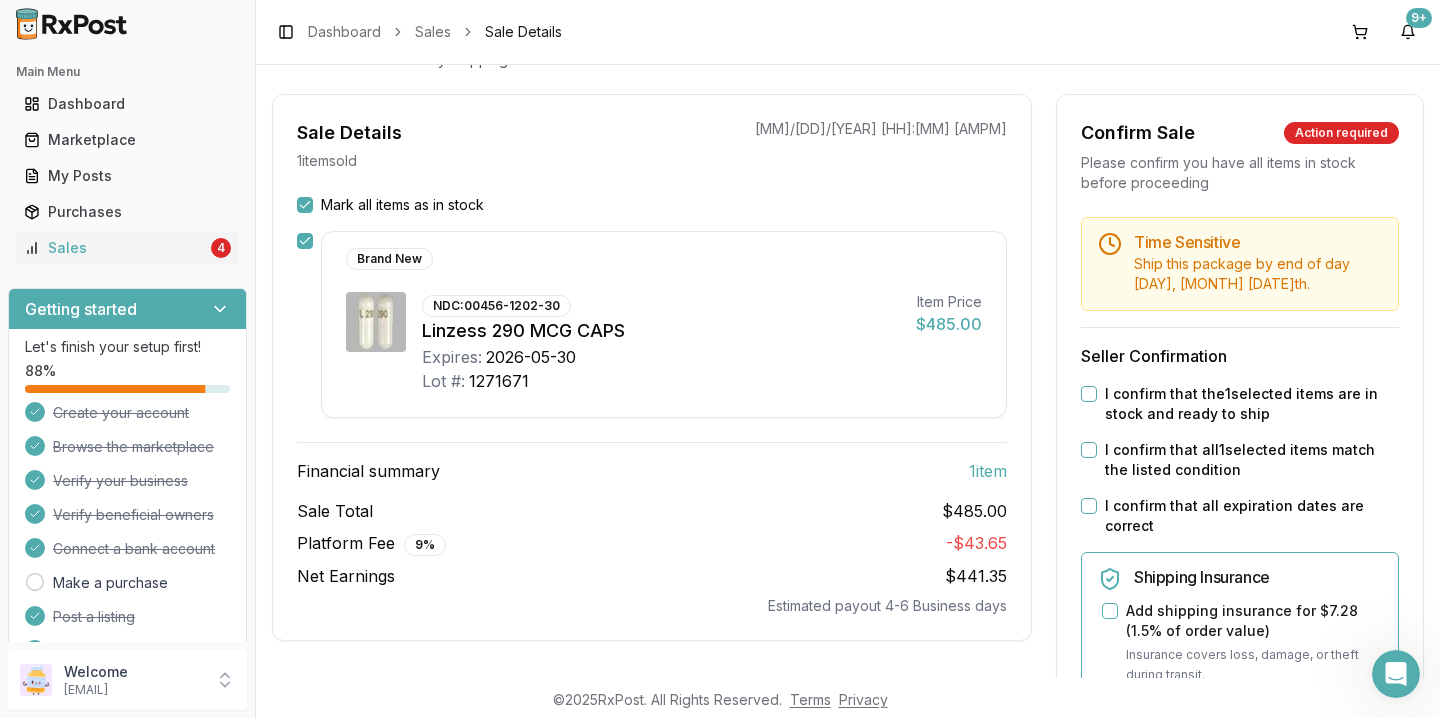 scroll, scrollTop: 207, scrollLeft: 0, axis: vertical 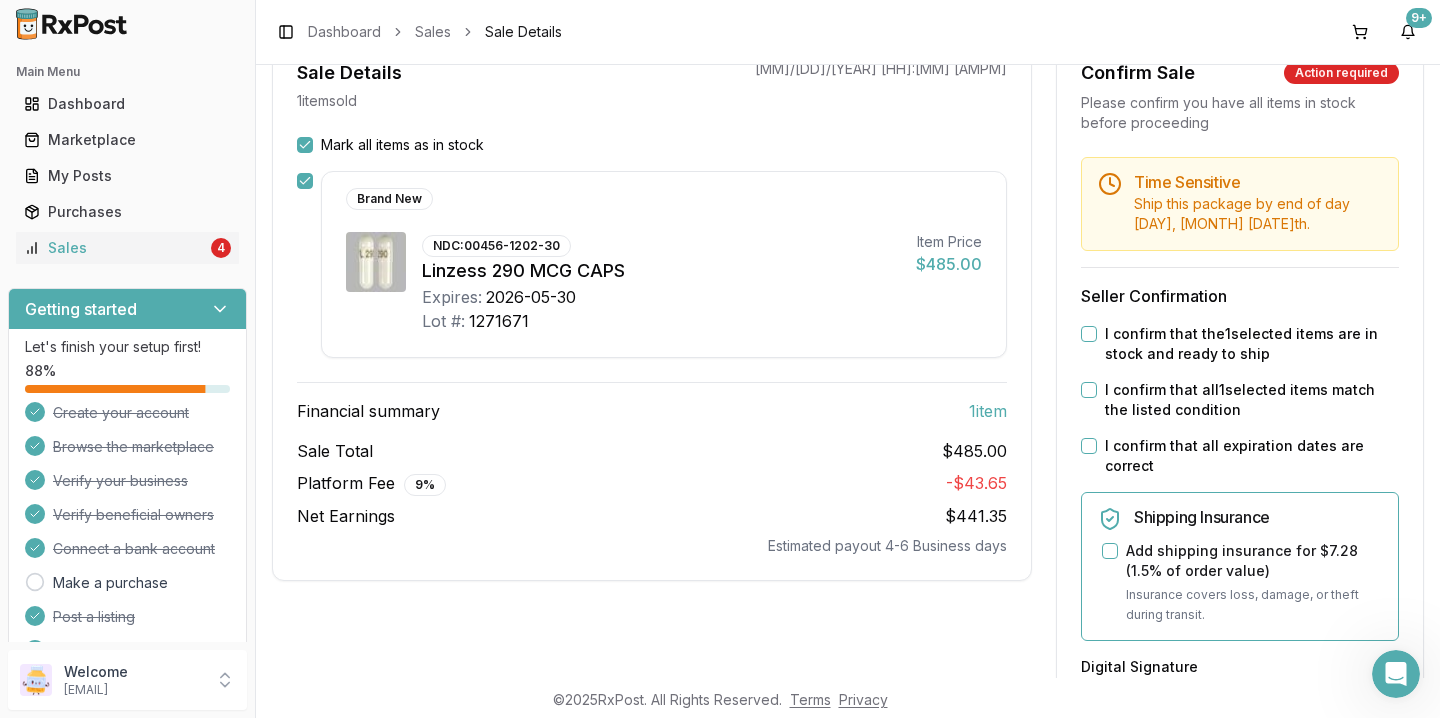 click on "I confirm that the  1  selected items are in stock and ready to ship" at bounding box center (1089, 334) 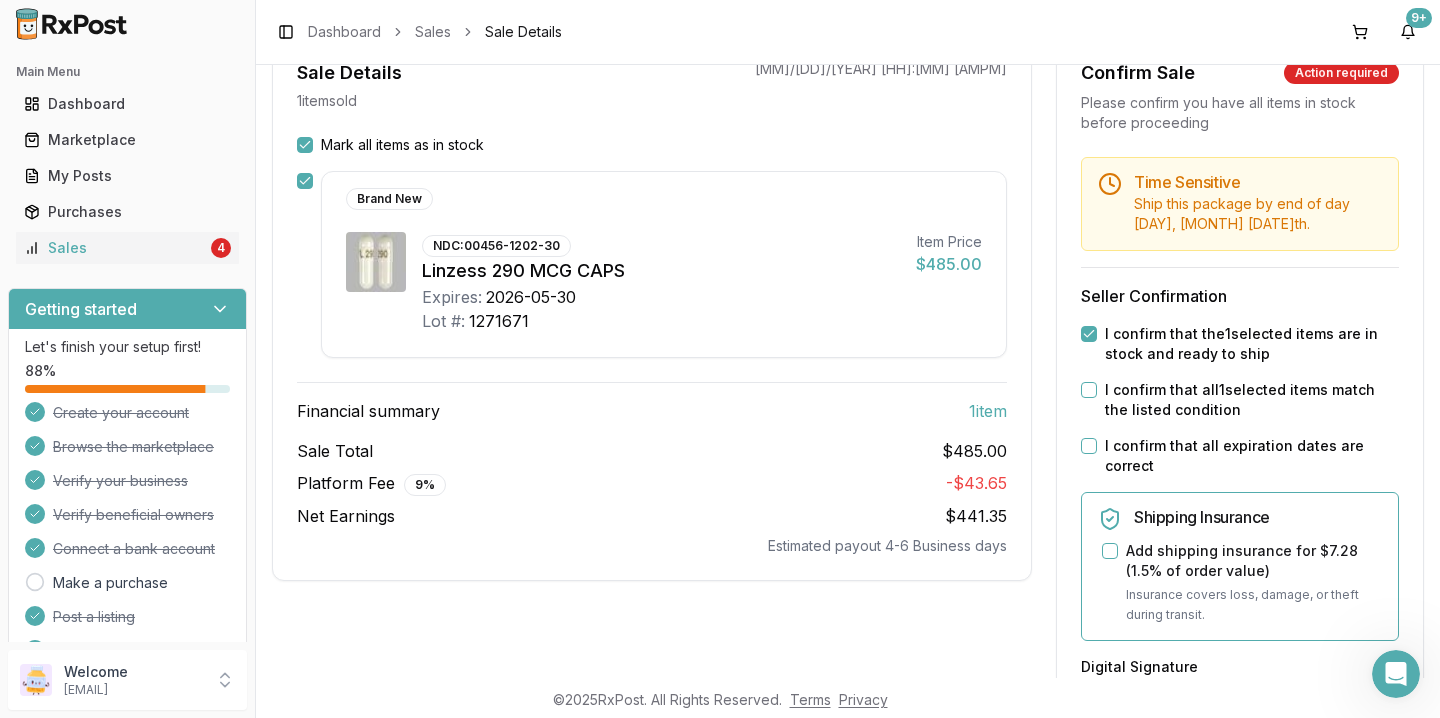 click on "I confirm that all  1  selected items match the listed condition" at bounding box center (1240, 400) 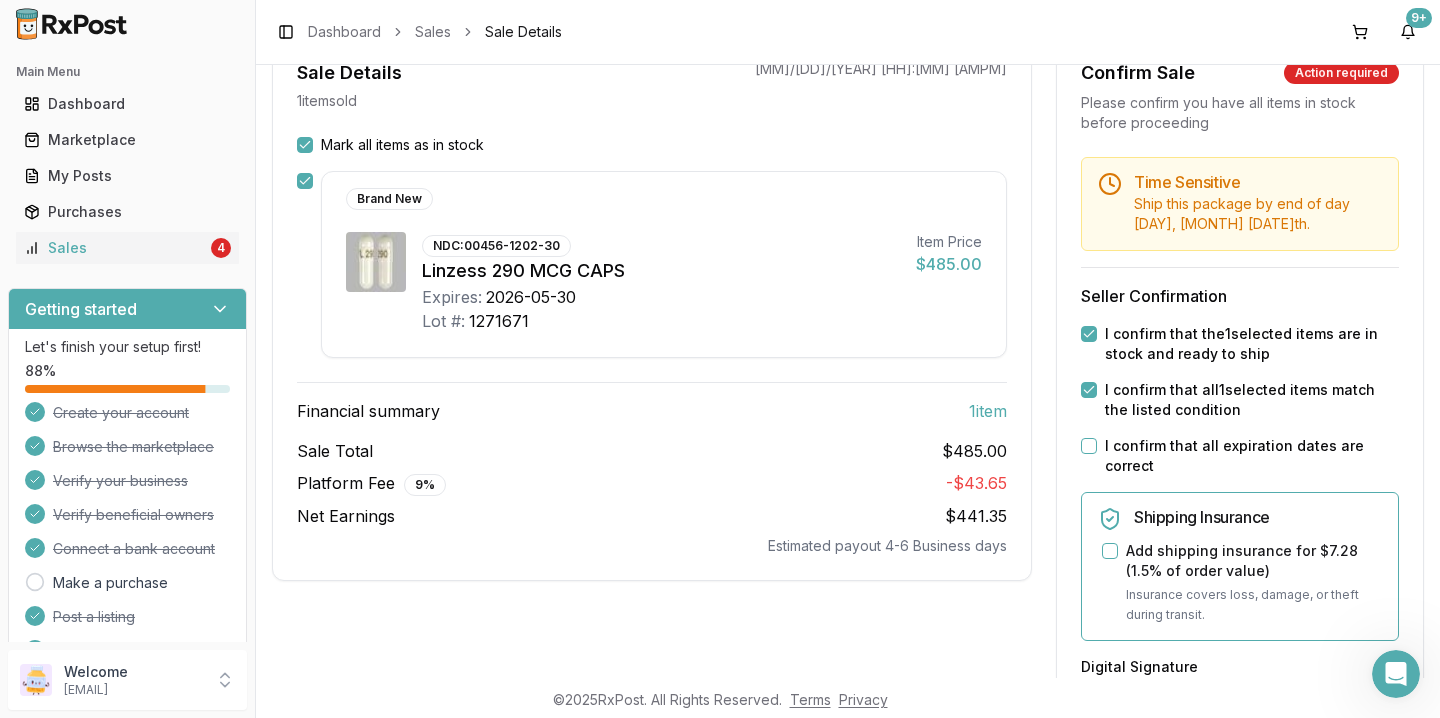 click on "I confirm that all expiration dates are correct" at bounding box center [1089, 446] 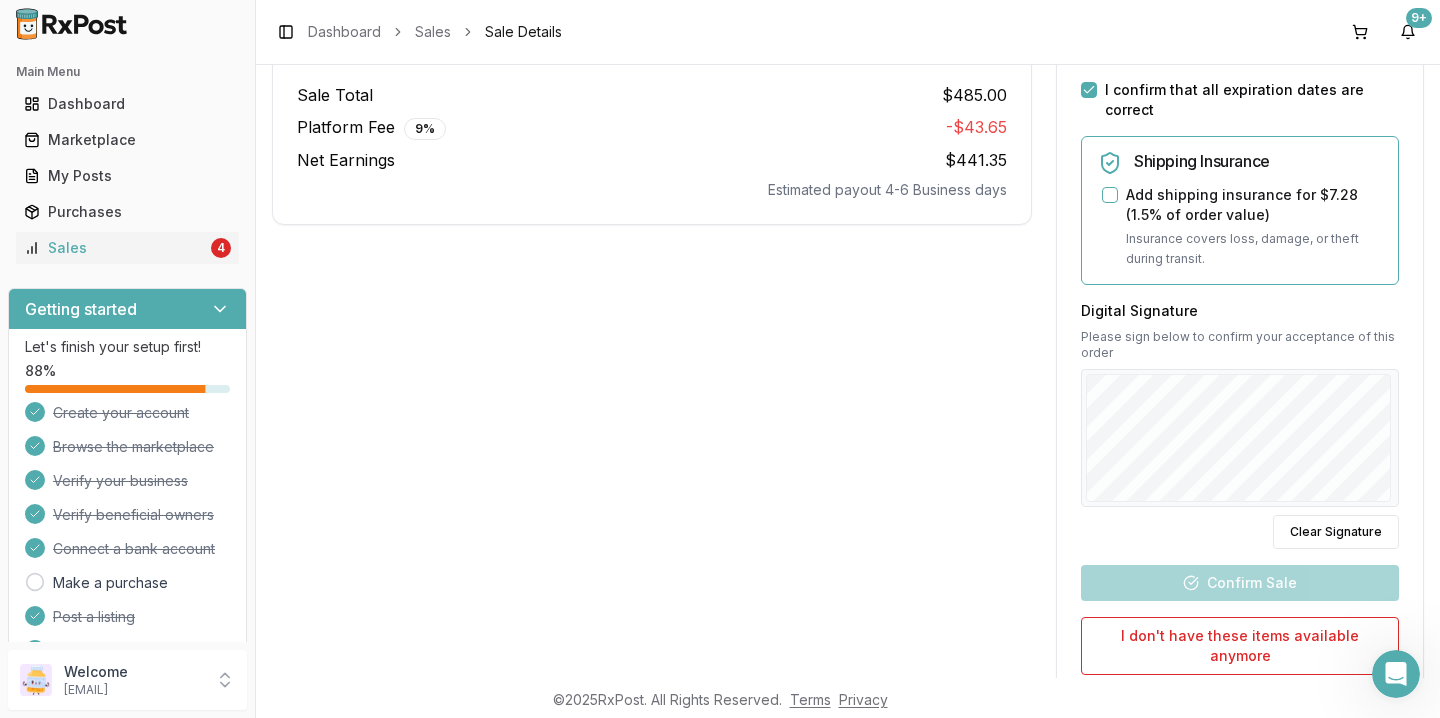 scroll, scrollTop: 574, scrollLeft: 0, axis: vertical 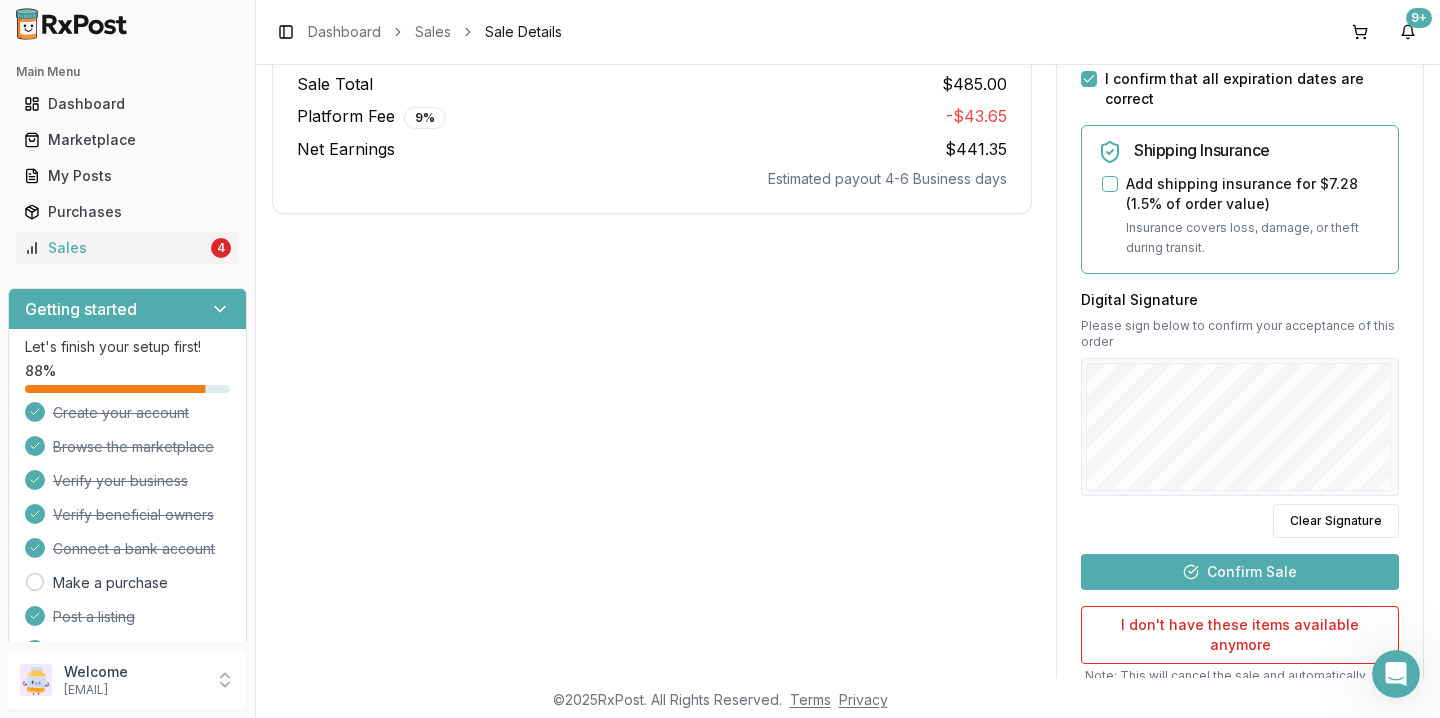 click on "Confirm Sale" at bounding box center (1240, 572) 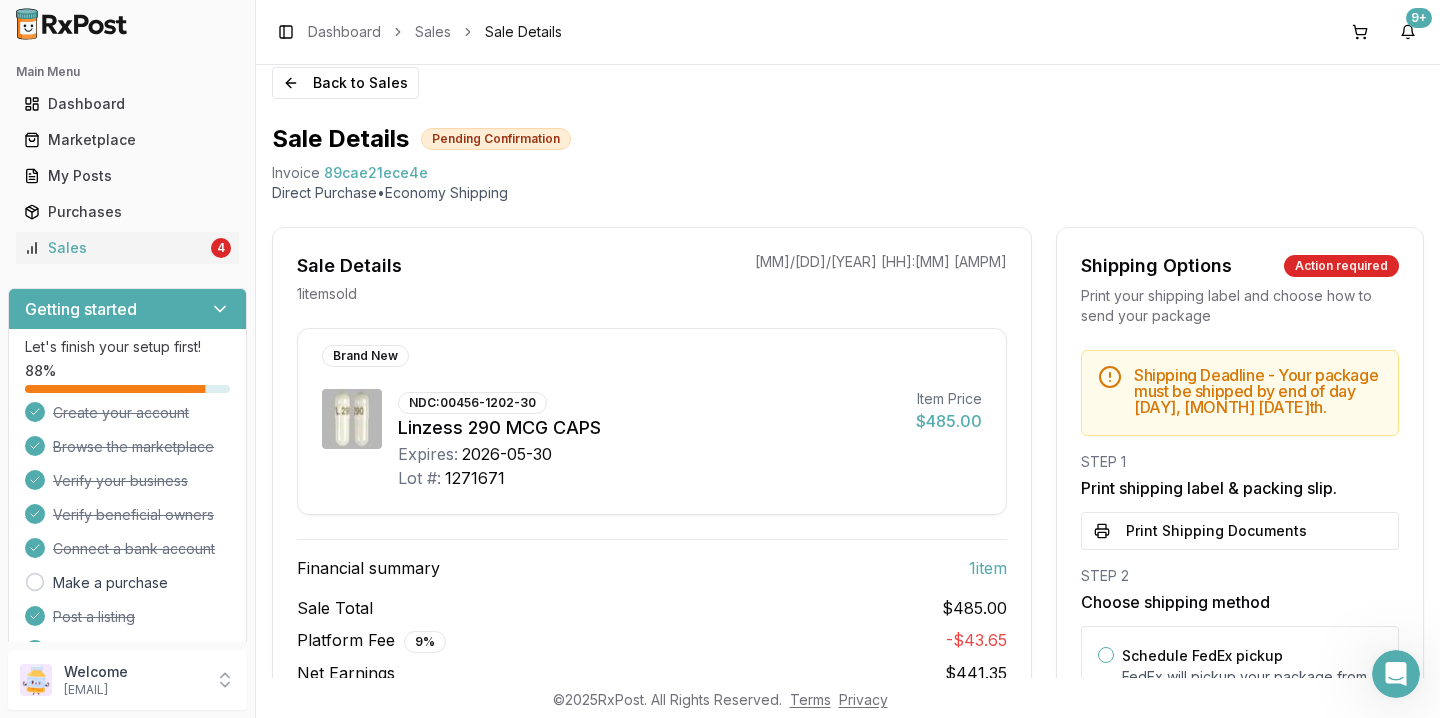 scroll, scrollTop: 0, scrollLeft: 0, axis: both 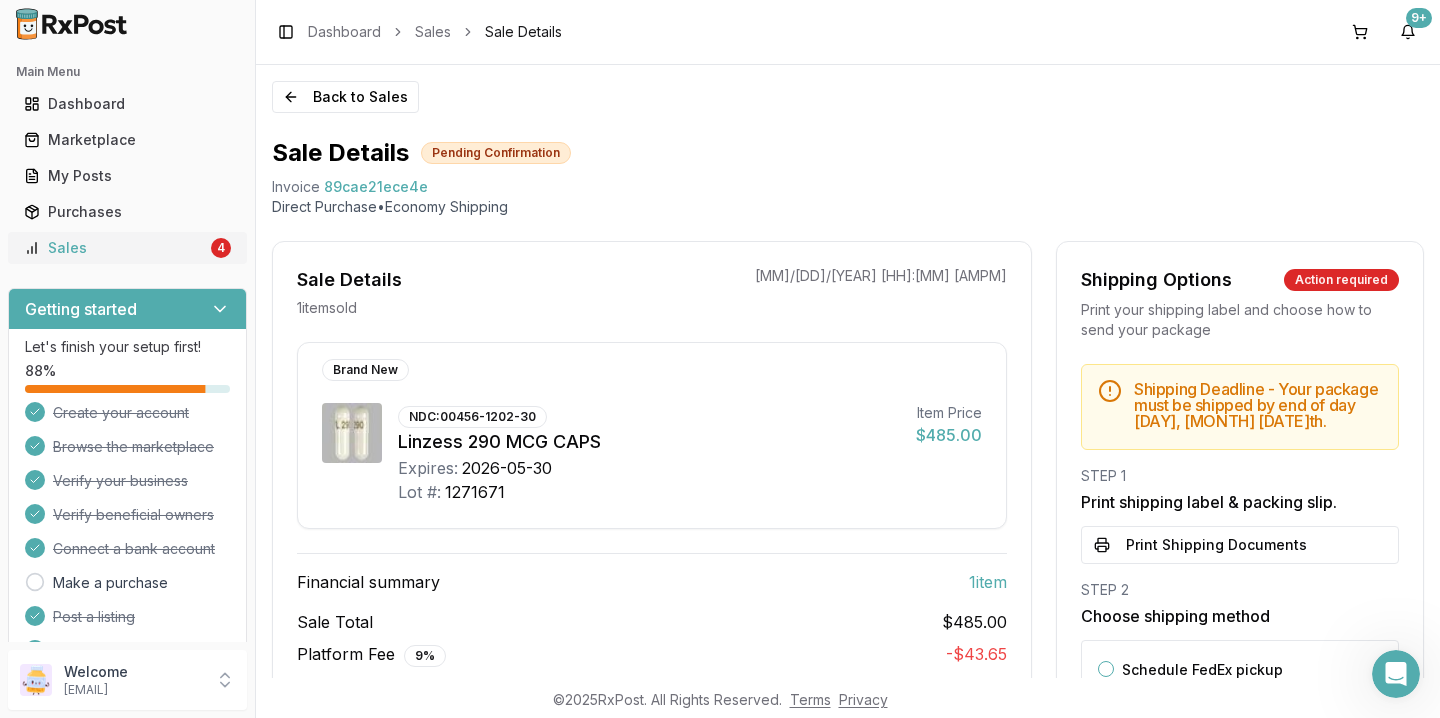 click on "Sales" at bounding box center [115, 248] 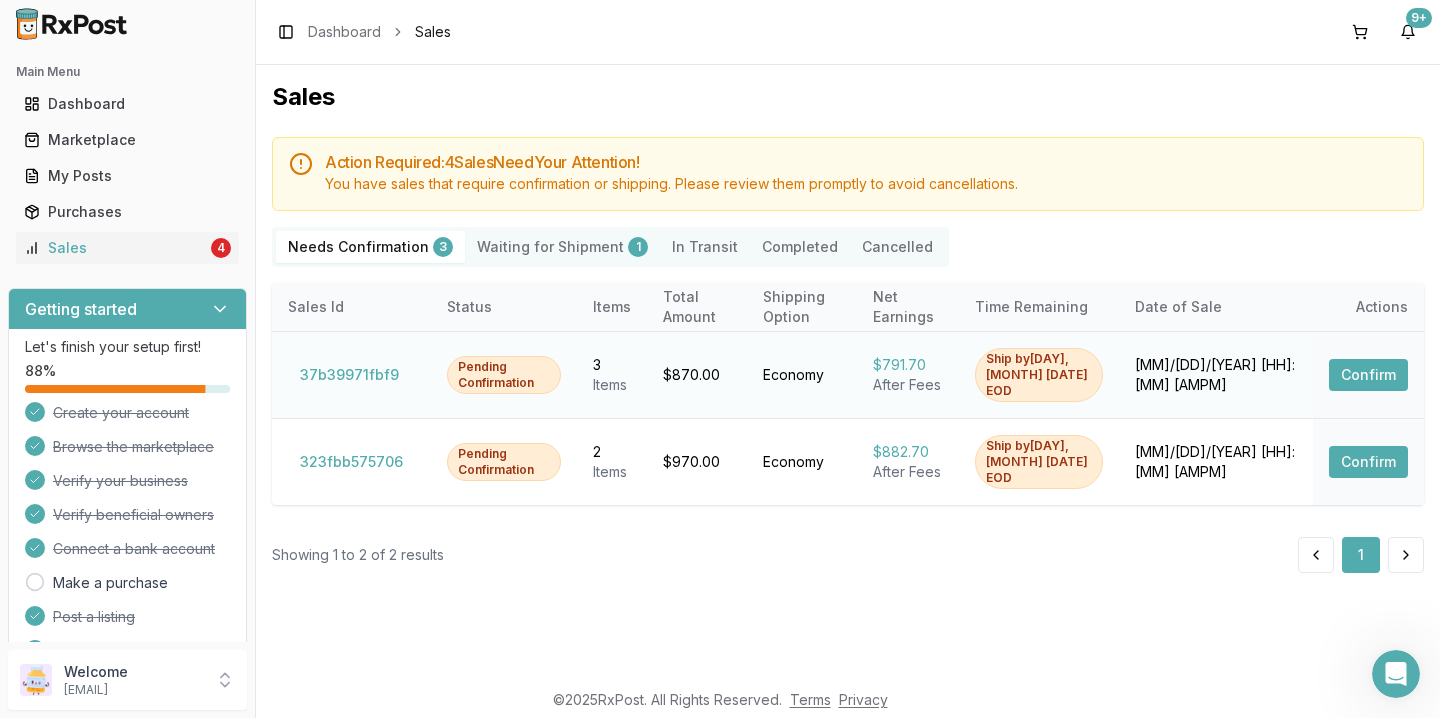 click on "Confirm" at bounding box center [1368, 375] 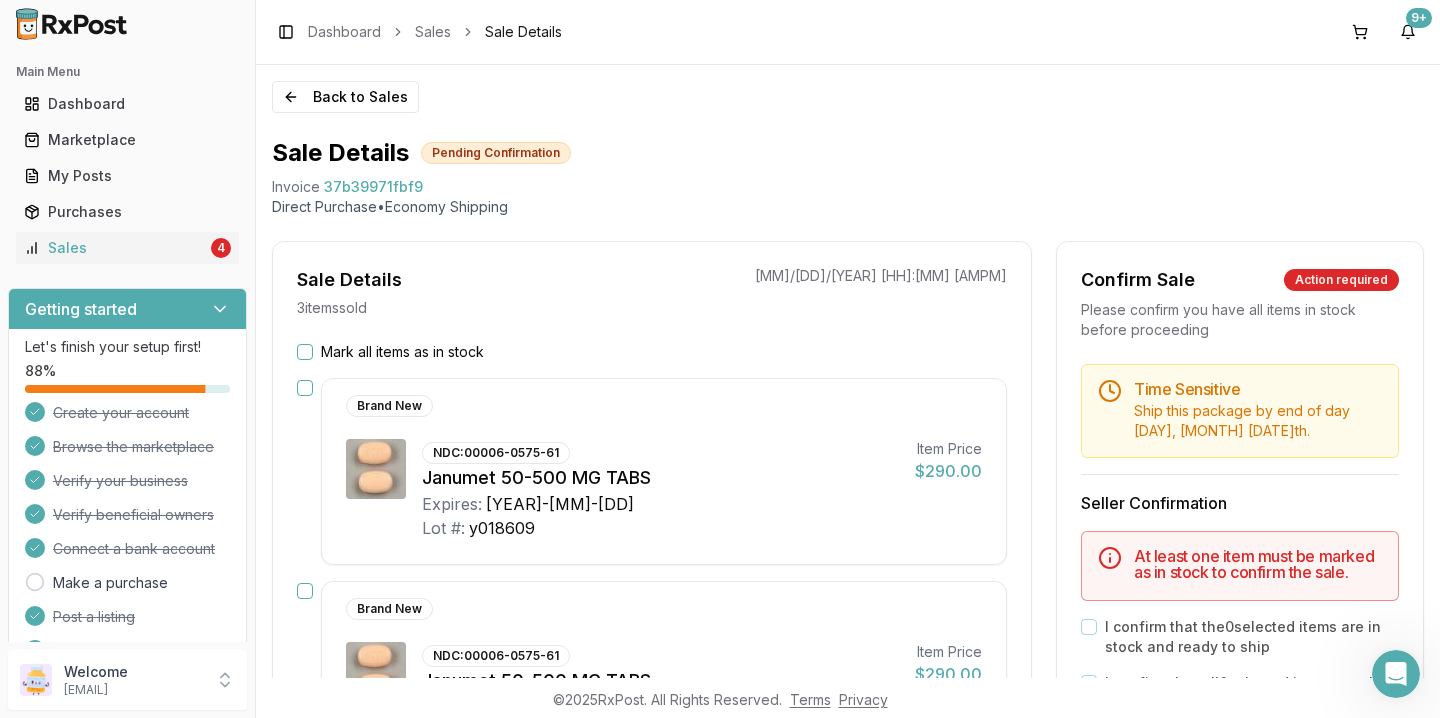 click on "Mark all items as in stock" at bounding box center [305, 352] 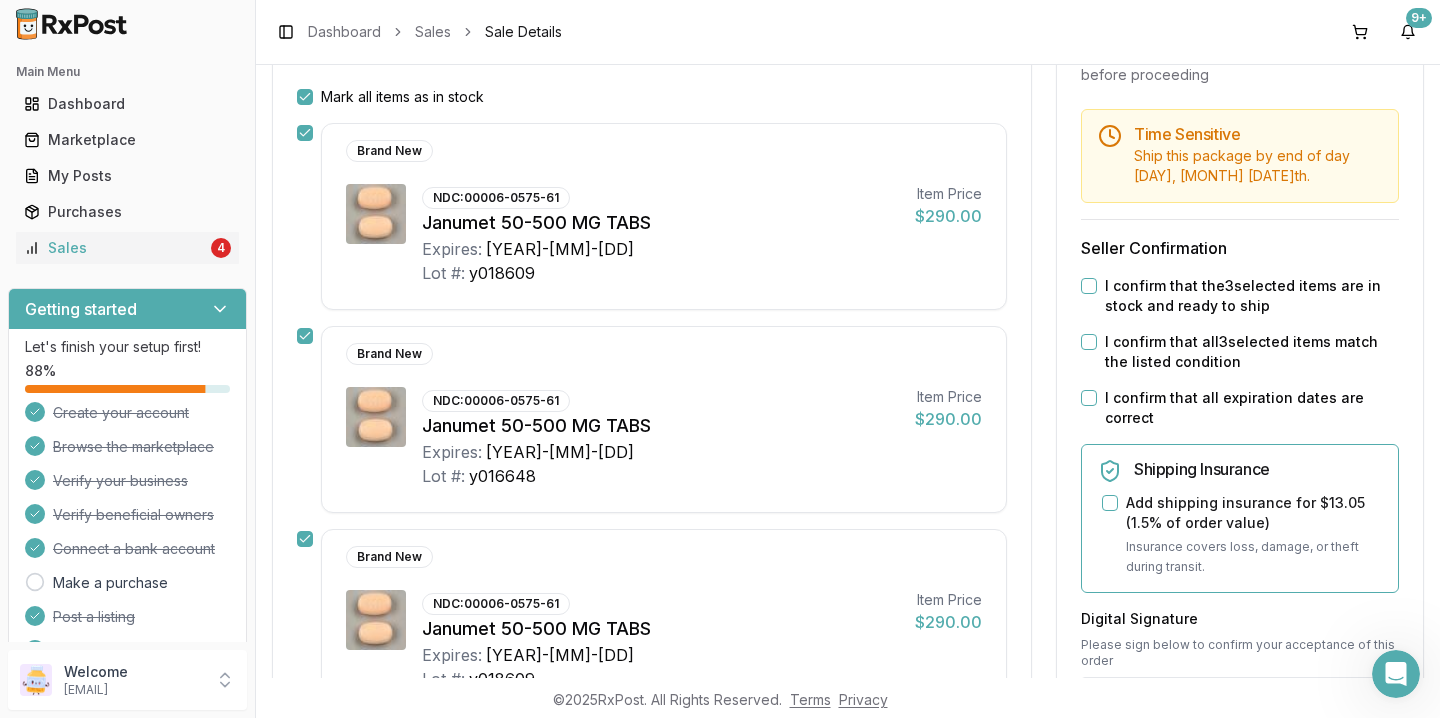 scroll, scrollTop: 72, scrollLeft: 0, axis: vertical 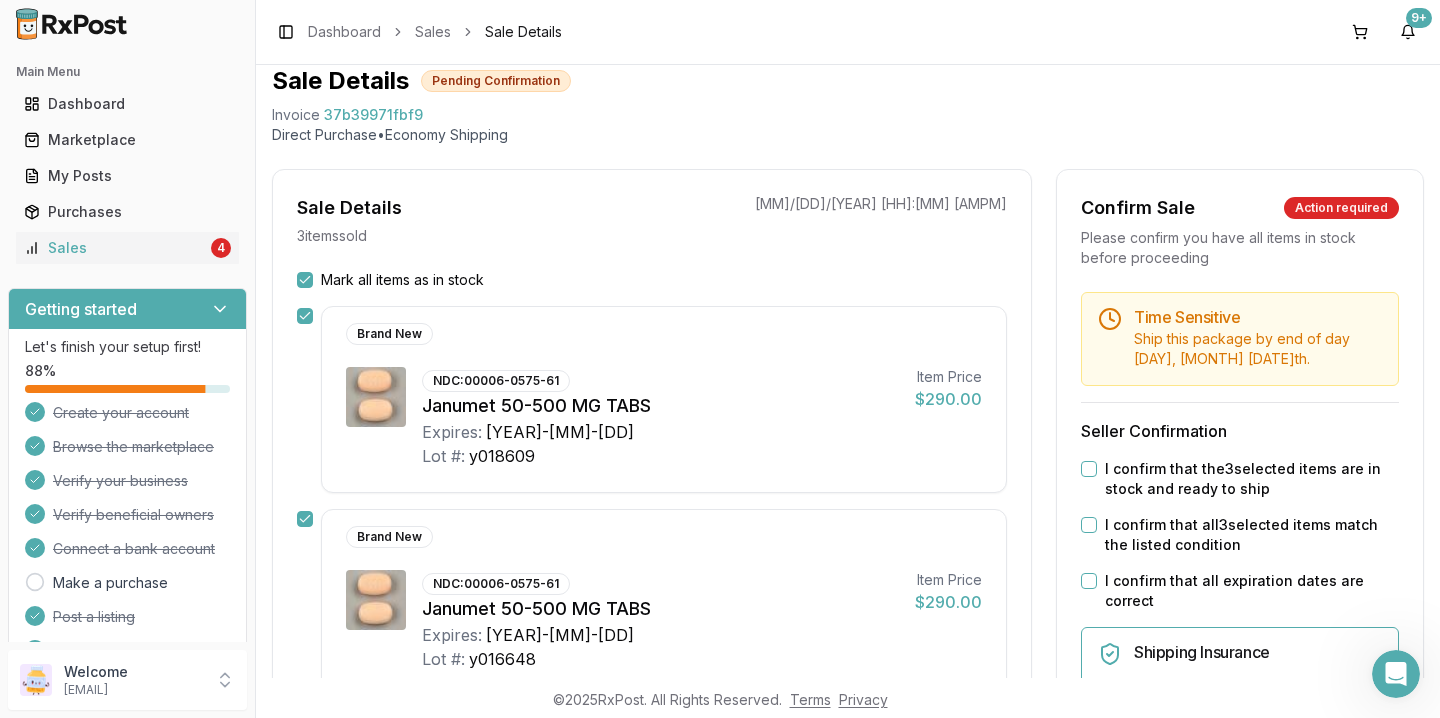 click on "I confirm that the  3  selected items are in stock and ready to ship" at bounding box center (1089, 469) 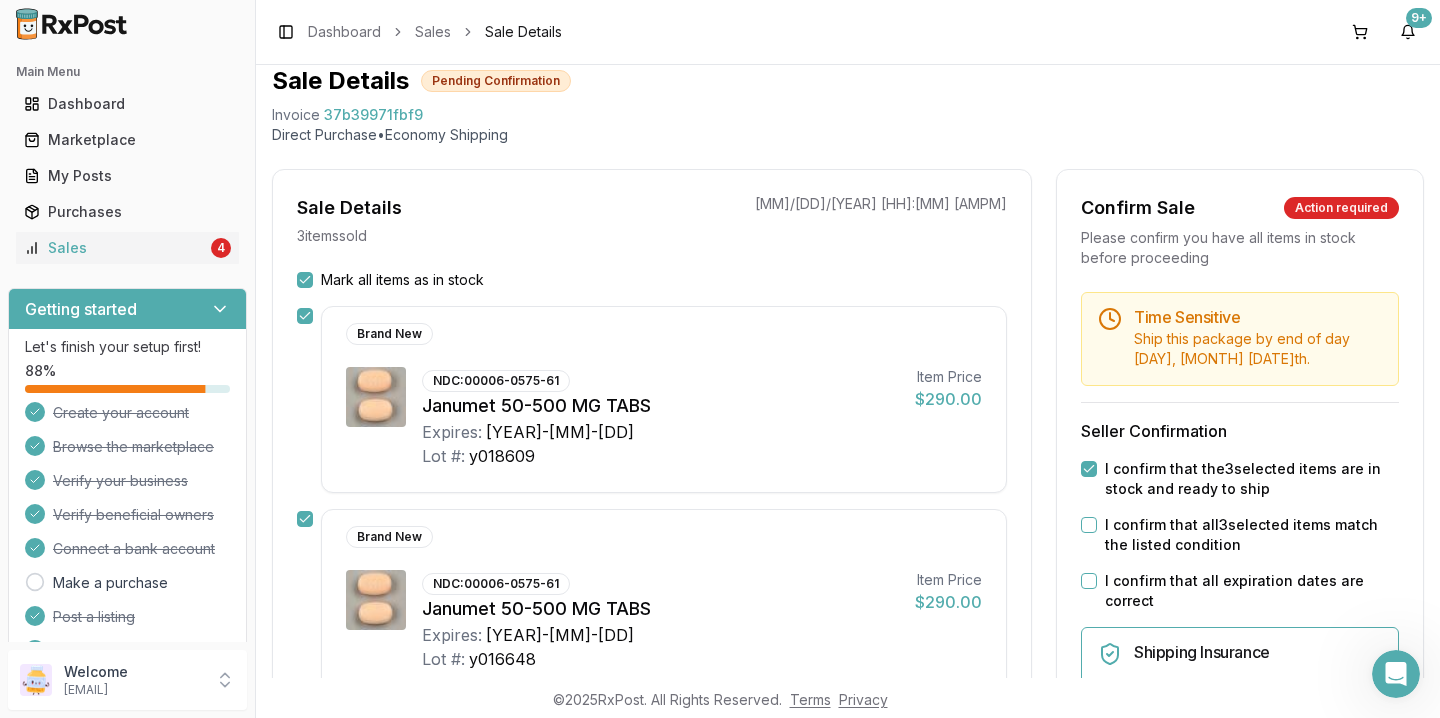 click on "I confirm that all  3  selected items match the listed condition" at bounding box center (1089, 525) 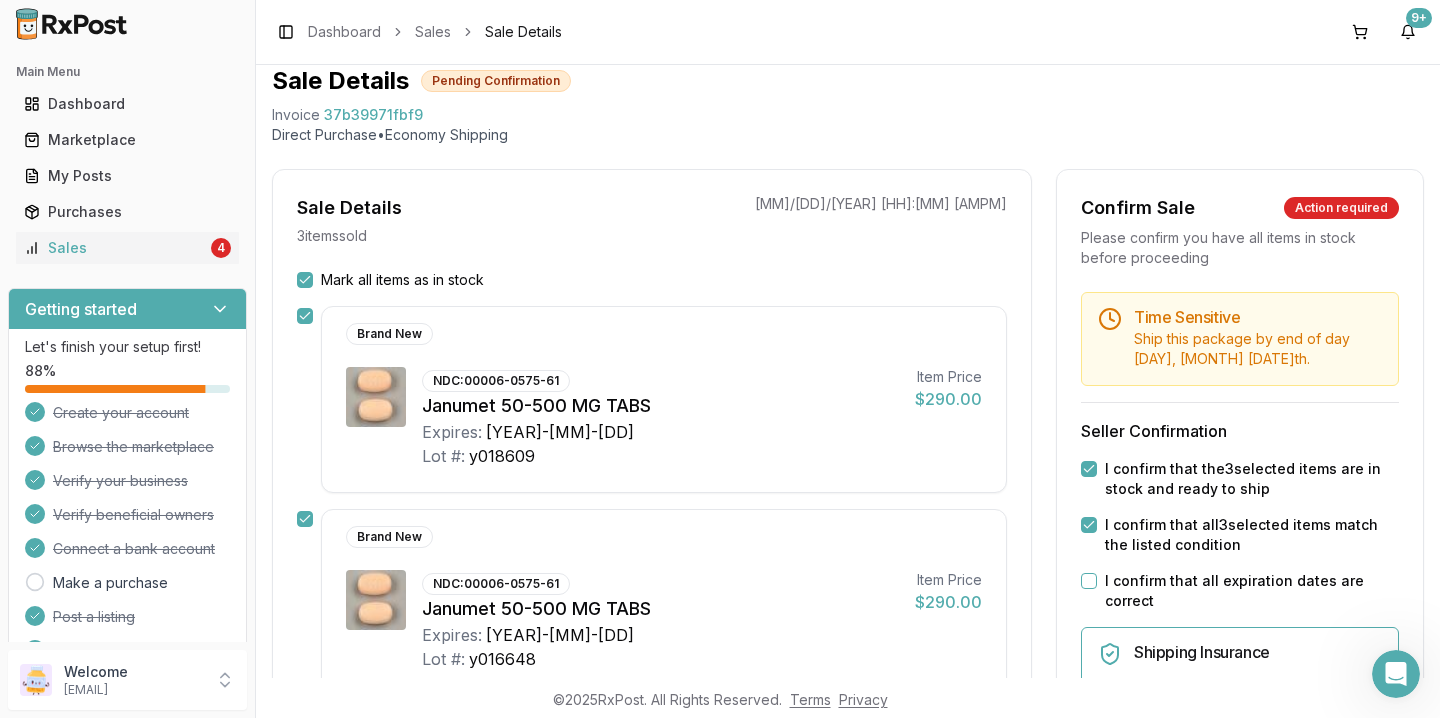 click on "I confirm that all expiration dates are correct" at bounding box center (1089, 581) 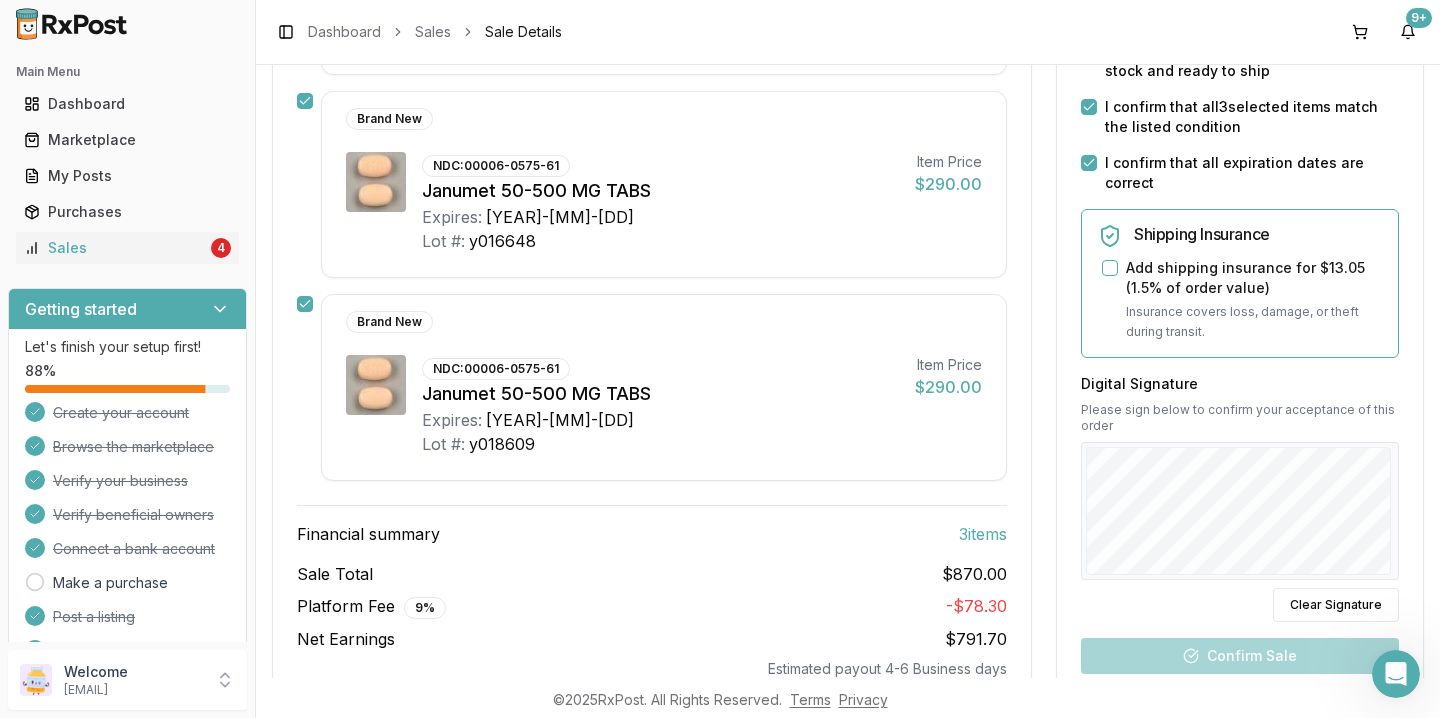 scroll, scrollTop: 492, scrollLeft: 0, axis: vertical 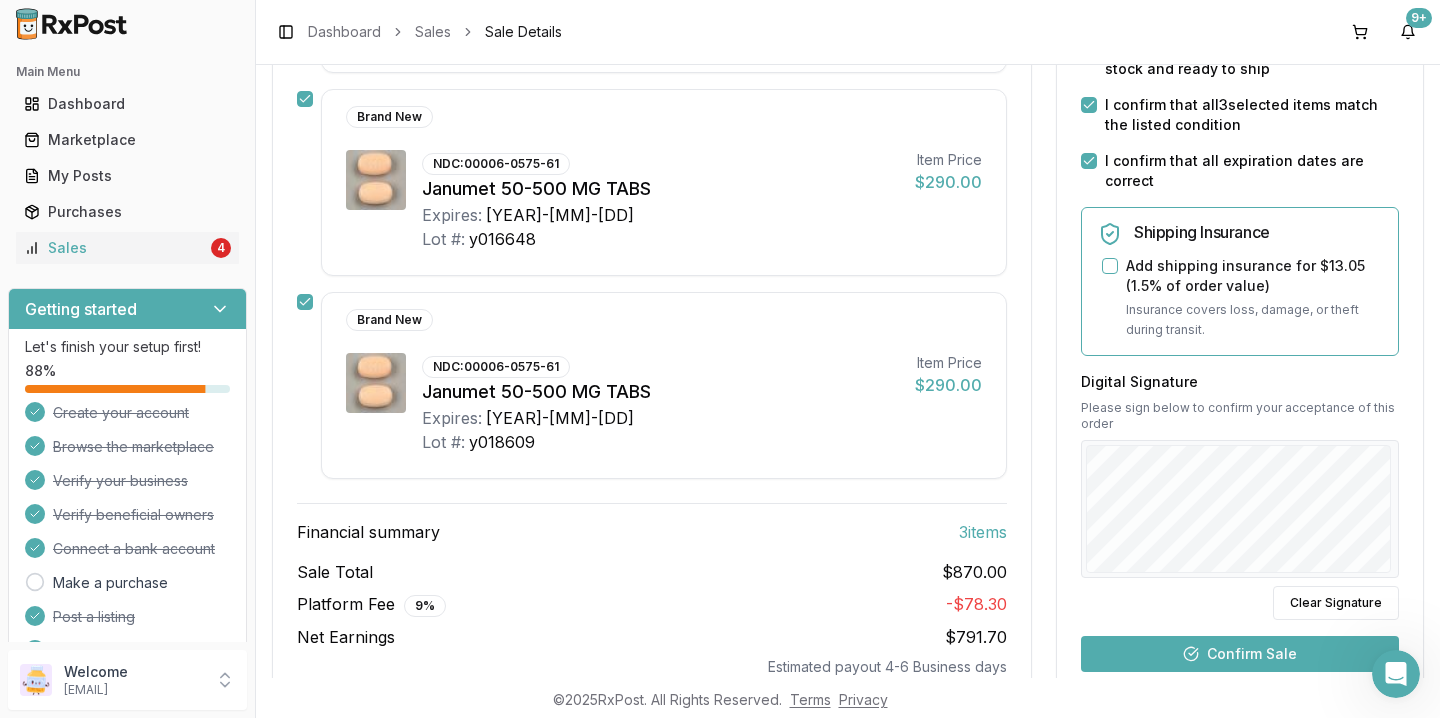click on "Confirm Sale" at bounding box center (1240, 654) 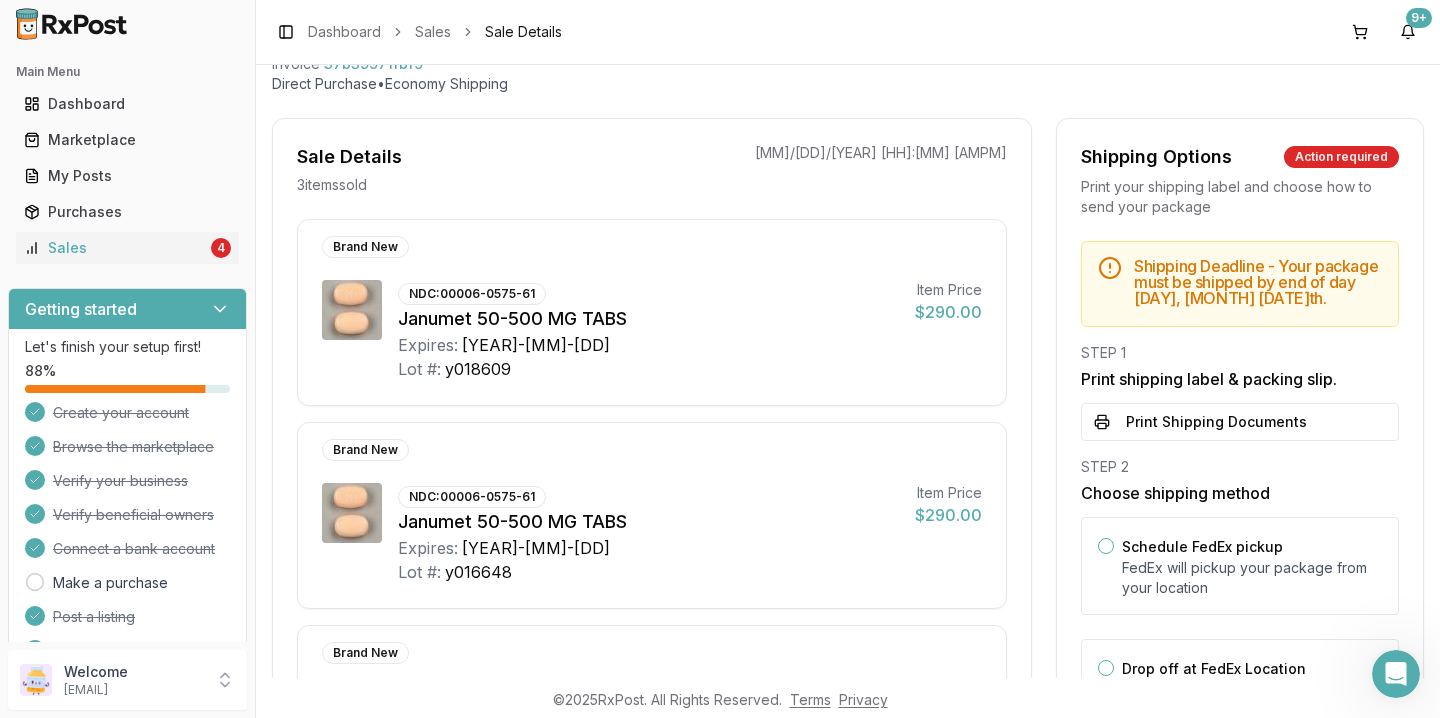 scroll, scrollTop: 0, scrollLeft: 0, axis: both 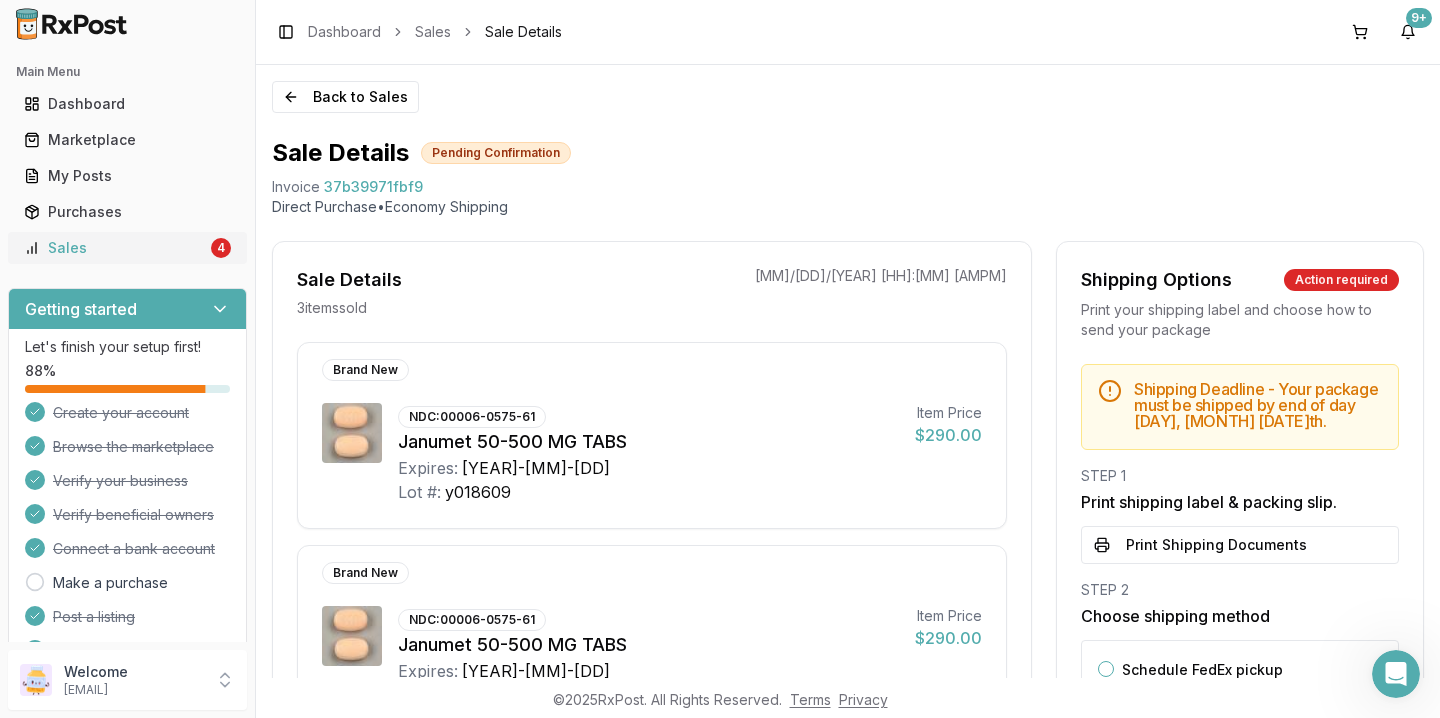 click on "Sales" at bounding box center [115, 248] 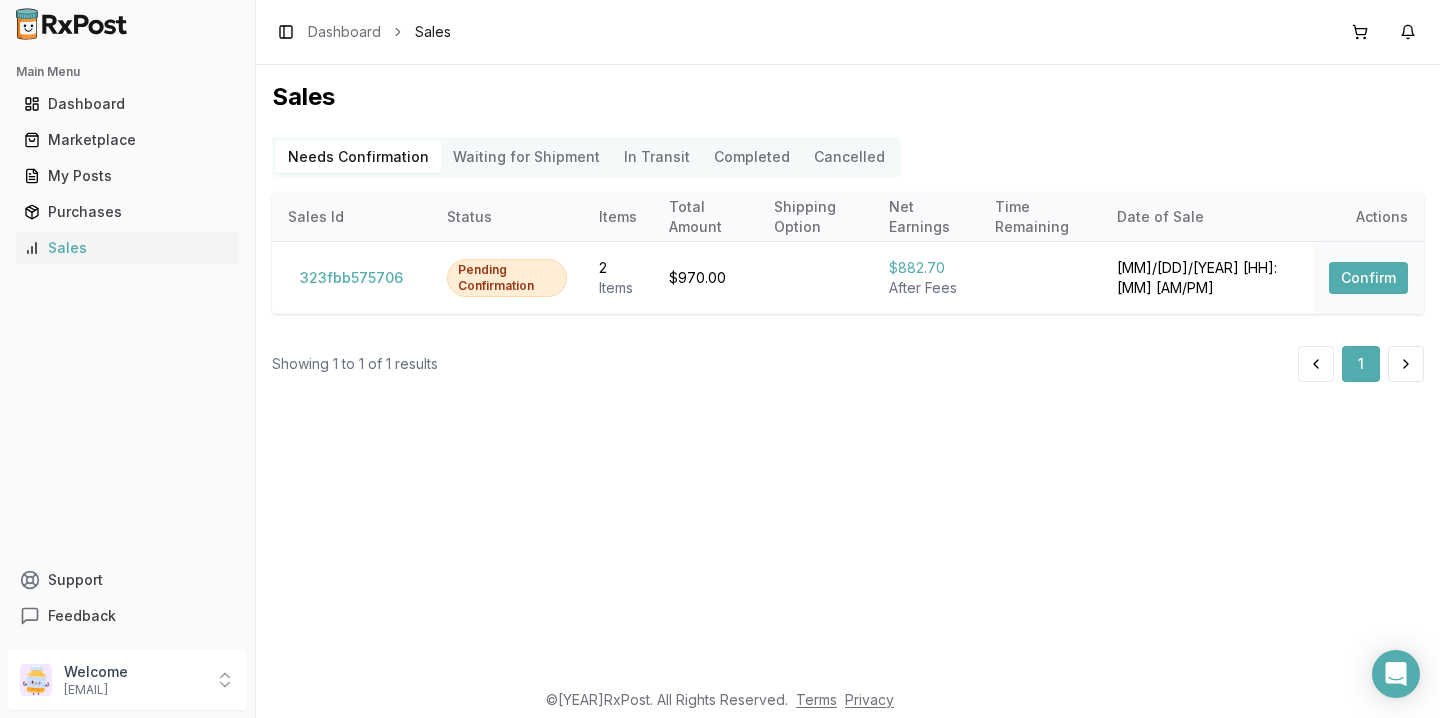 scroll, scrollTop: 0, scrollLeft: 0, axis: both 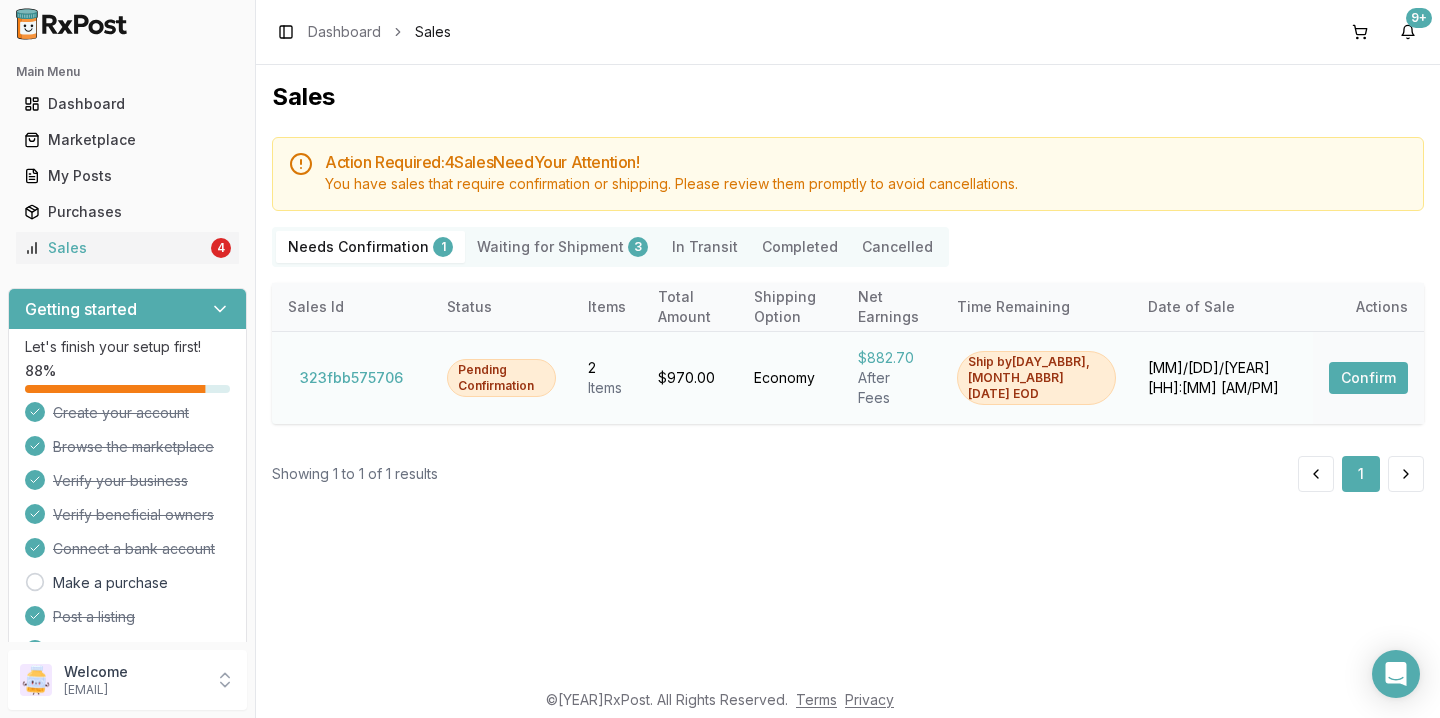 click on "Confirm" at bounding box center [1368, 378] 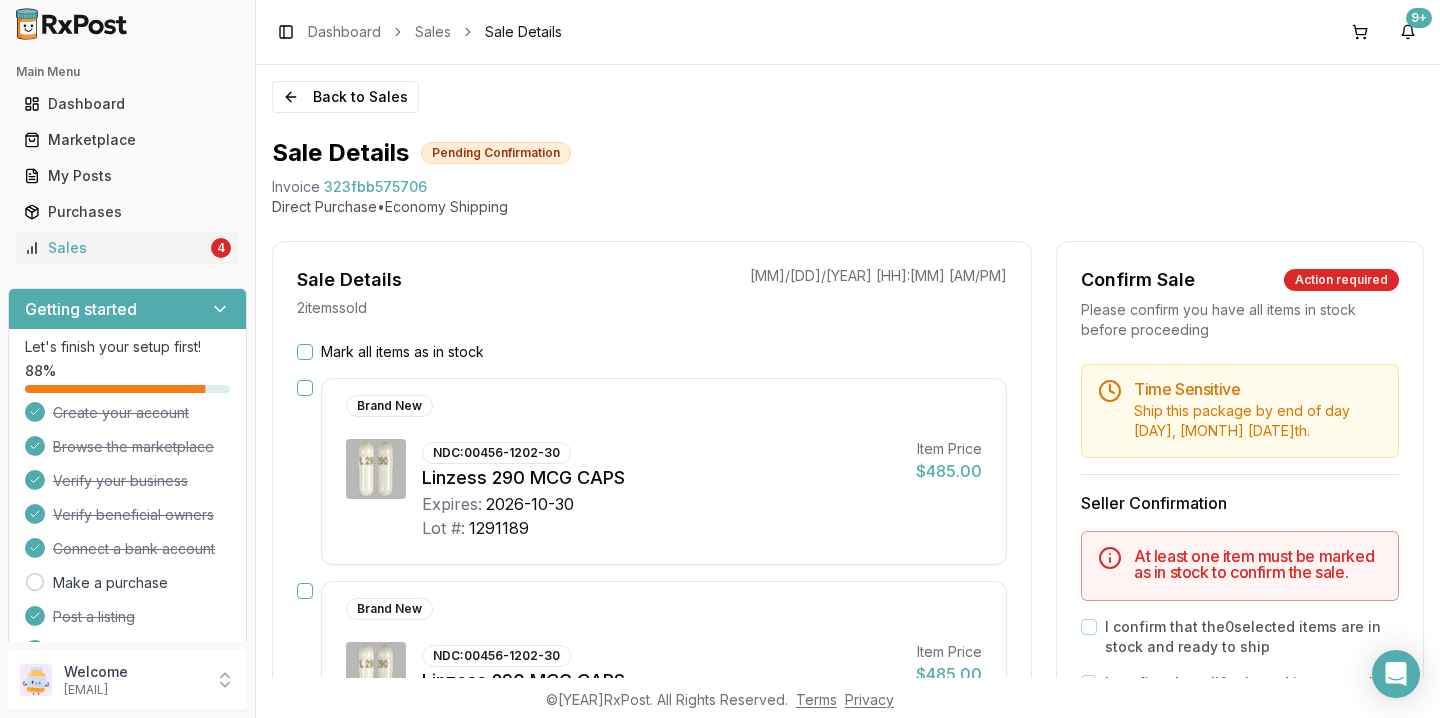 click on "Mark all items as in stock" at bounding box center (305, 352) 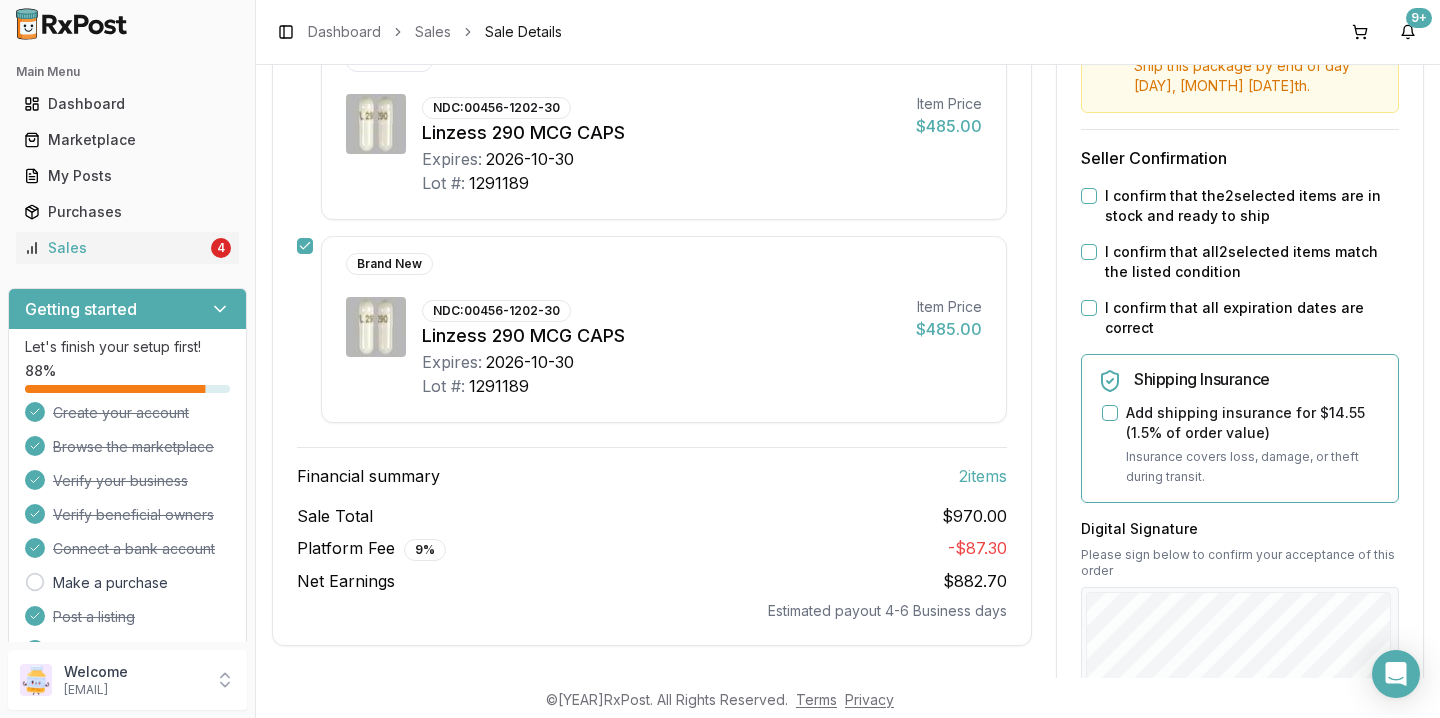 scroll, scrollTop: 350, scrollLeft: 0, axis: vertical 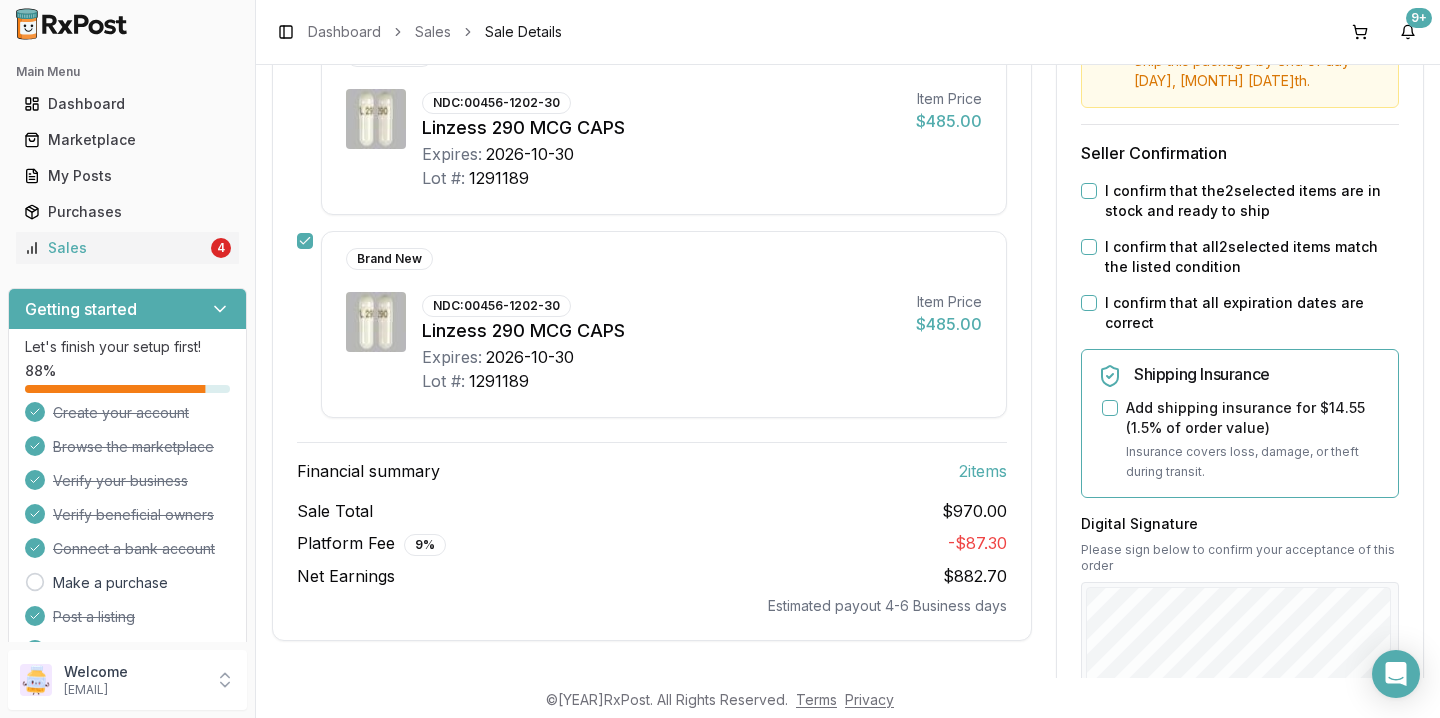 click on "I confirm that the  2  selected items are in stock and ready to ship" at bounding box center (1089, 191) 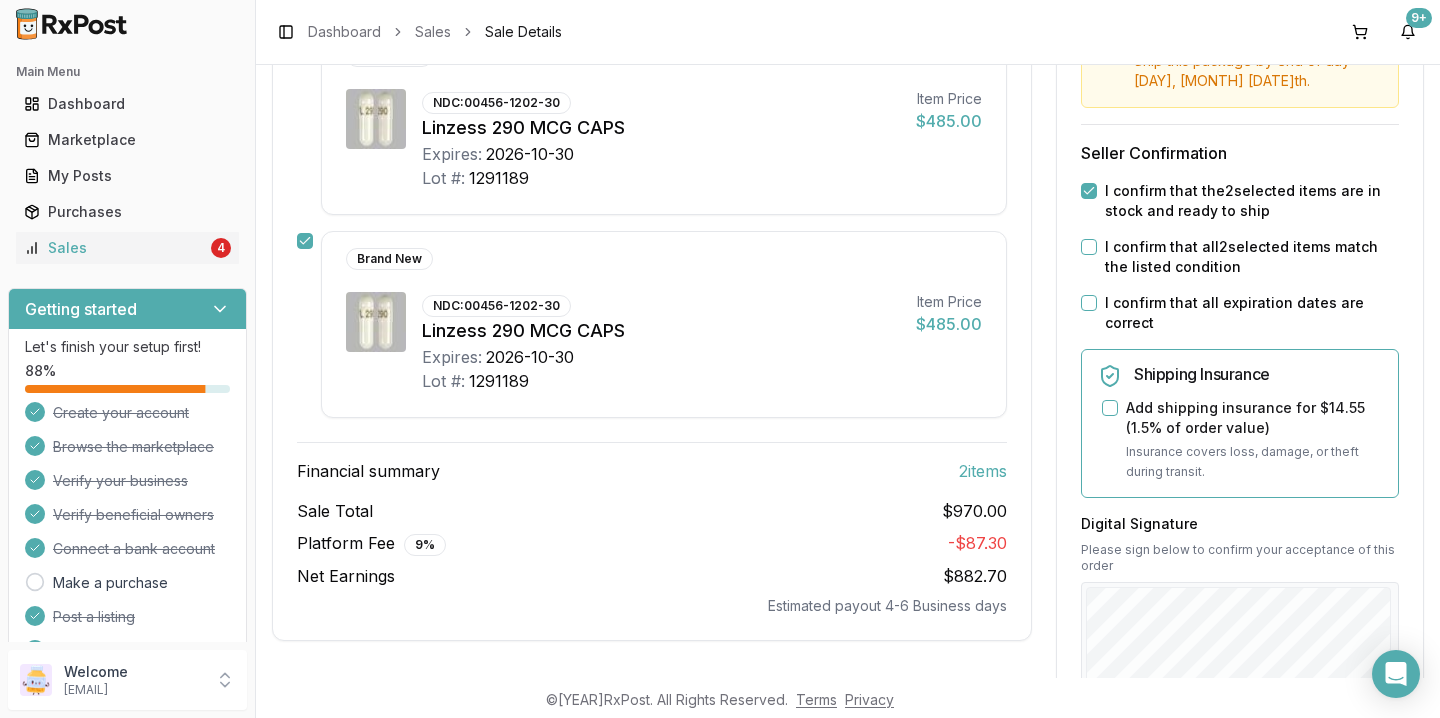 click on "I confirm that all  2  selected items match the listed condition" at bounding box center [1089, 247] 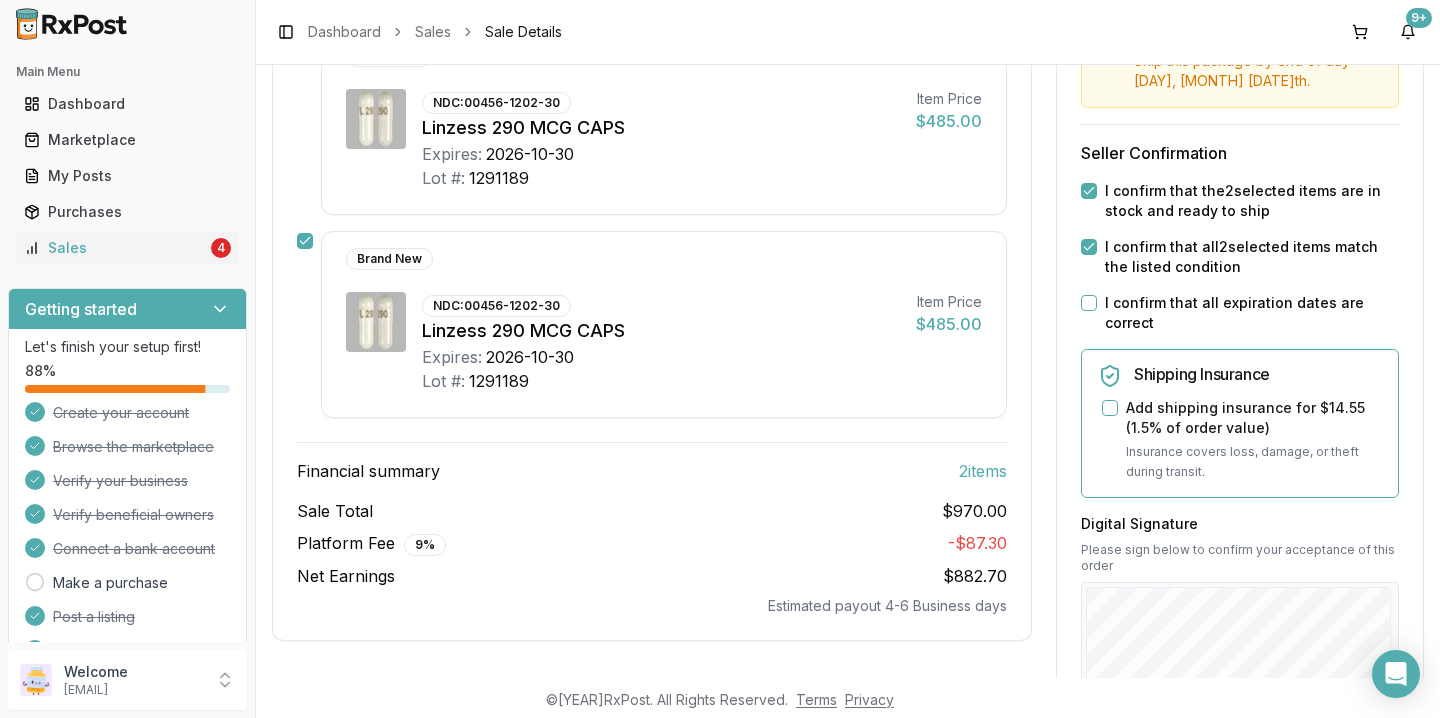 click on "I confirm that all expiration dates are correct" at bounding box center [1089, 303] 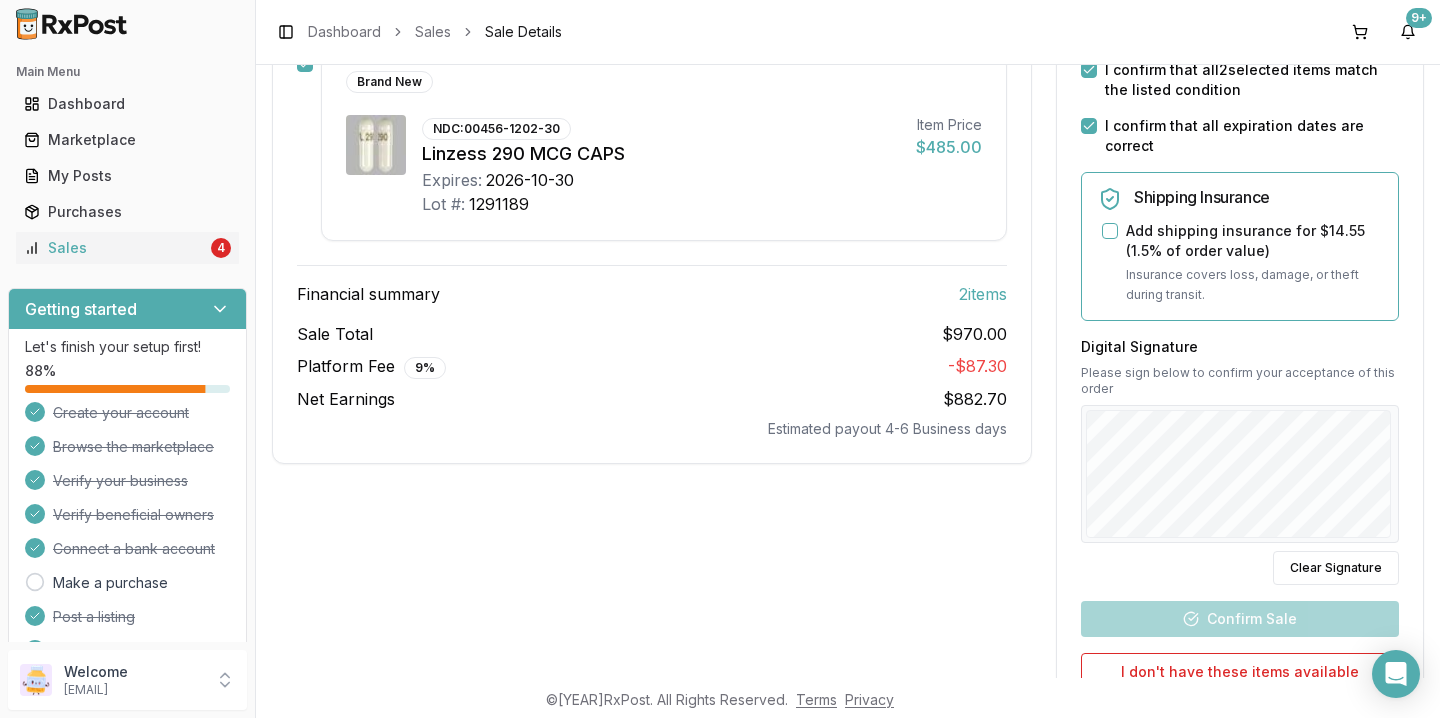 scroll, scrollTop: 615, scrollLeft: 0, axis: vertical 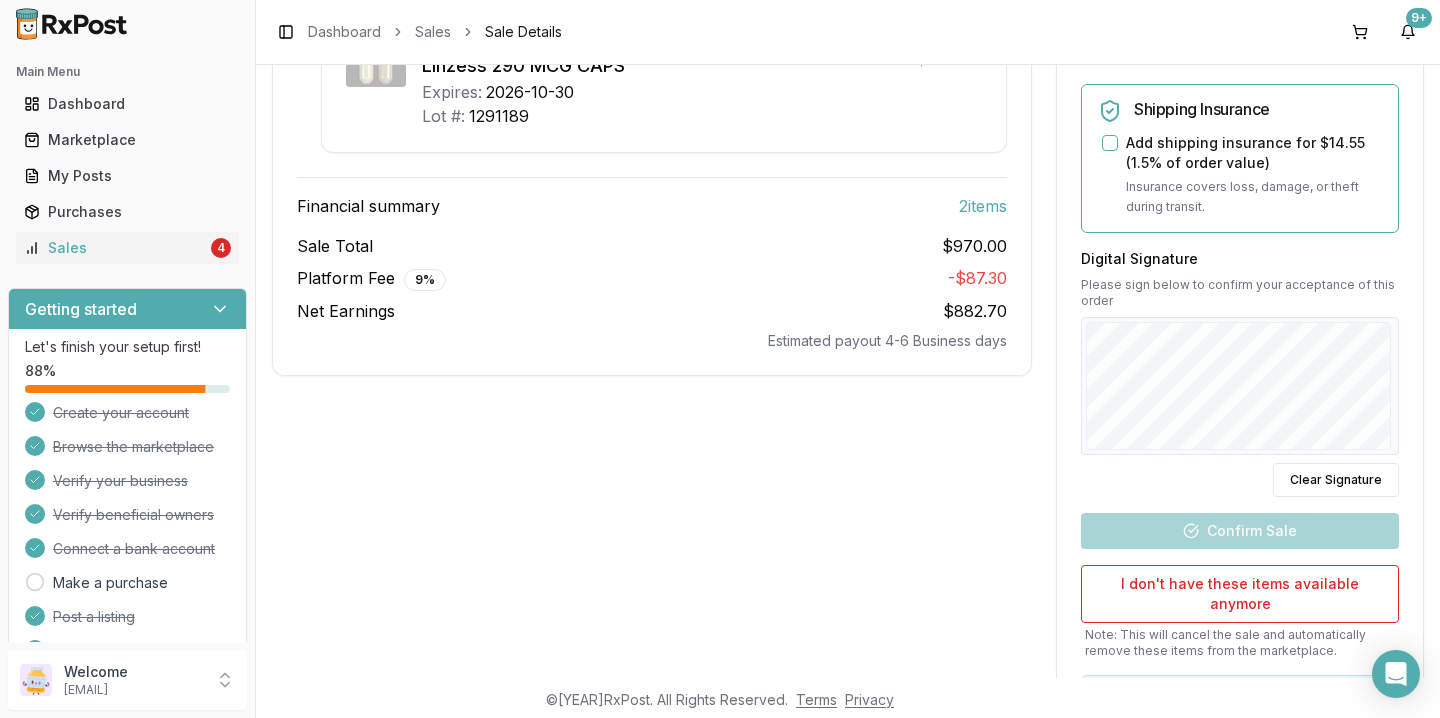 click on "Time Sensitive Ship this package by   end of day Monday, August 11th . Seller Confirmation I confirm that the  2  selected items are in stock and ready to ship I confirm that all  2  selected items match the listed condition I confirm that all expiration dates are correct Shipping Insurance Add shipping insurance for   $14.55   ( 1.5 % of order value) Insurance covers loss, damage, or theft during transit. Digital Signature Please sign below to confirm your acceptance of this order Clear Signature Confirm Sale I don't have these items available anymore Note: This will cancel the sale and automatically remove these items from the marketplace. Going on vacation? Need to put items on hold for a moment?   Contact support" at bounding box center (1240, 259) 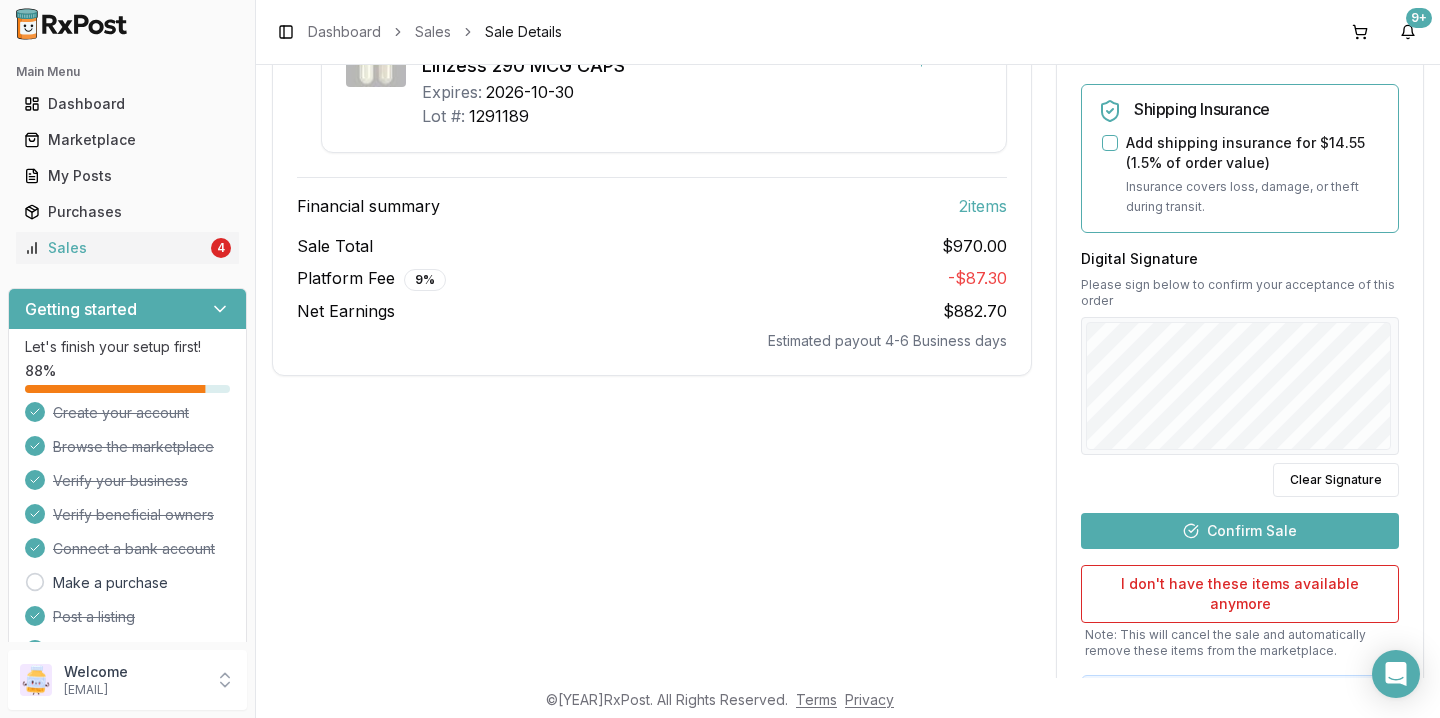 click on "Confirm Sale" at bounding box center (1240, 531) 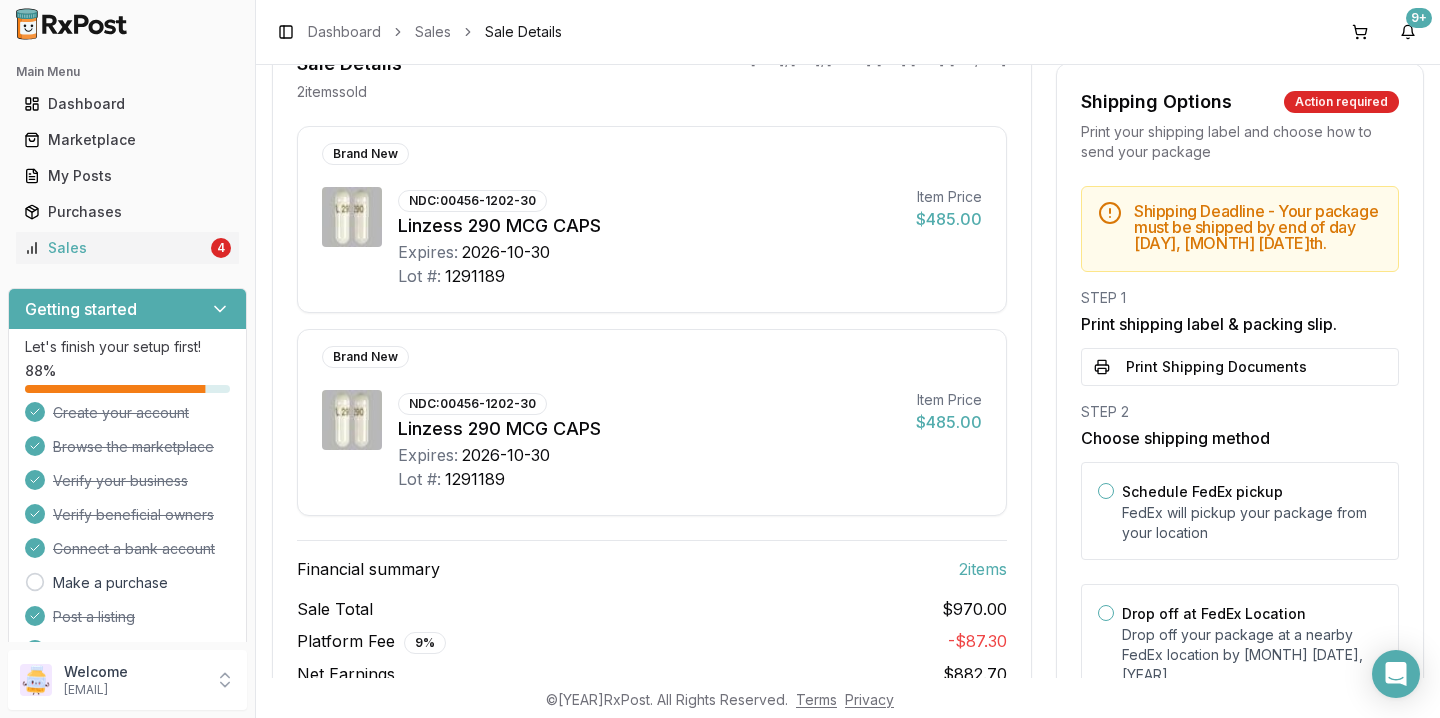 scroll, scrollTop: 0, scrollLeft: 0, axis: both 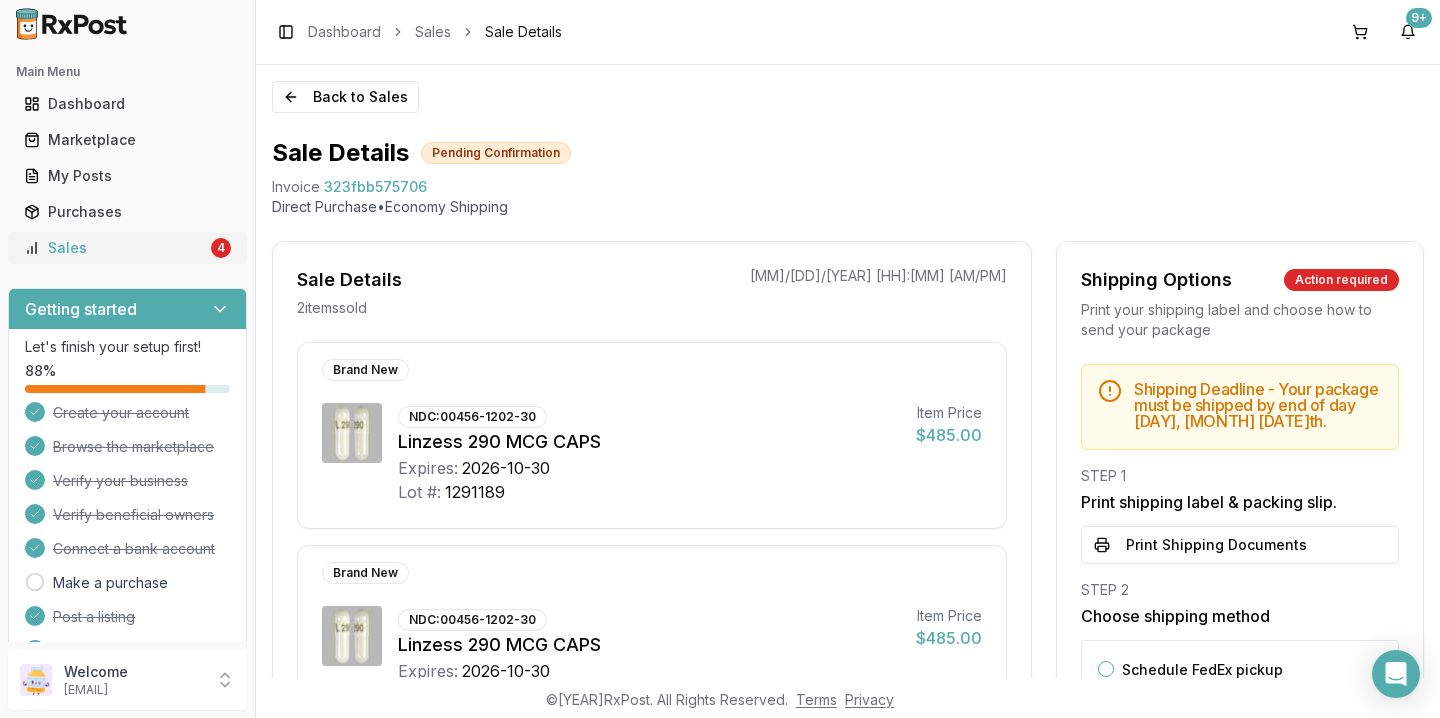 click on "Sales" at bounding box center (115, 248) 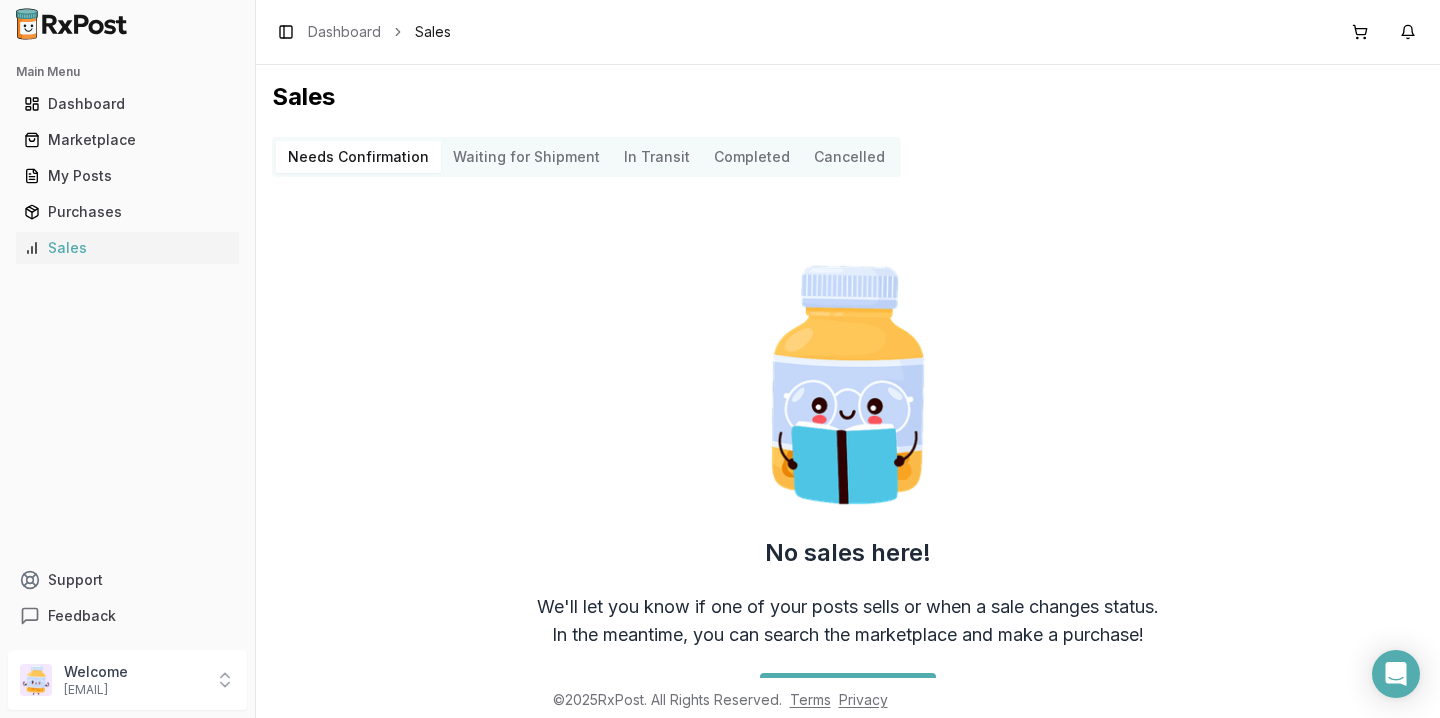 scroll, scrollTop: 0, scrollLeft: 0, axis: both 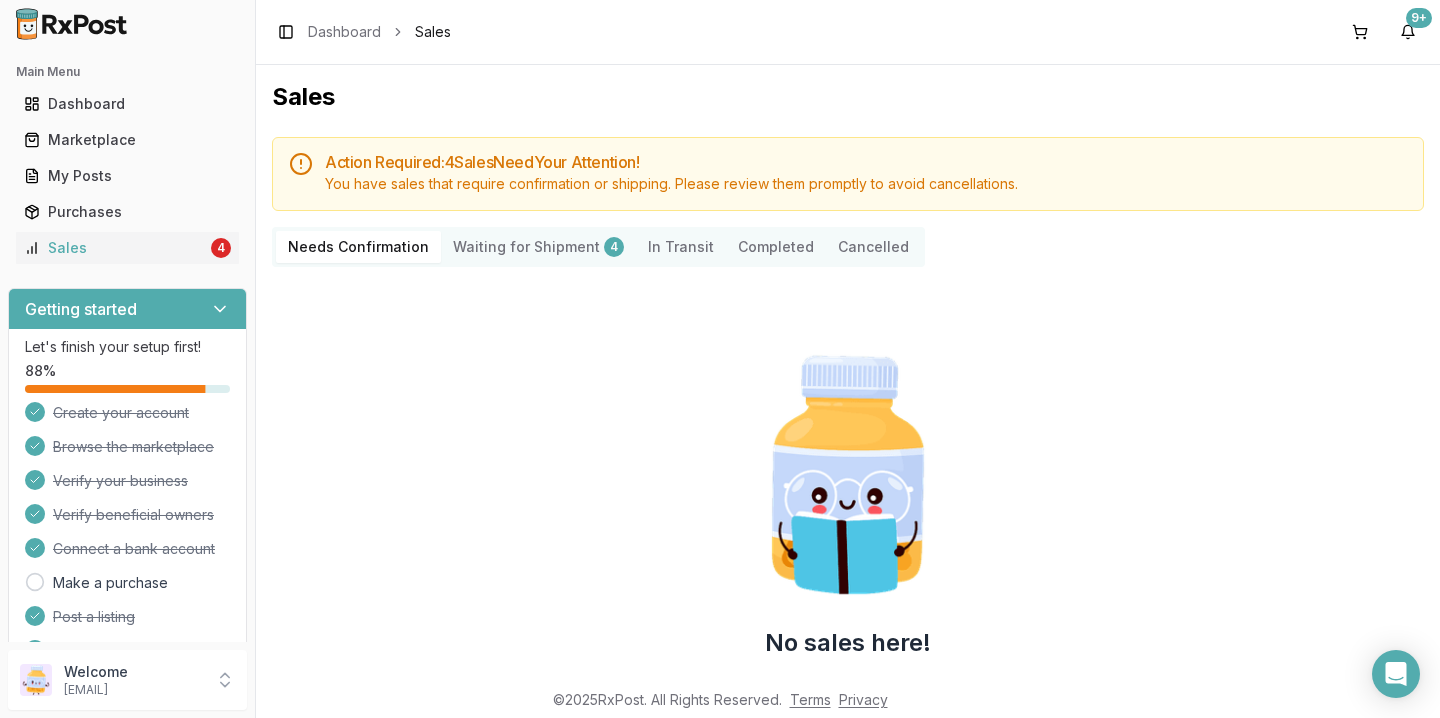 click on "Waiting for Shipment 4" at bounding box center [538, 247] 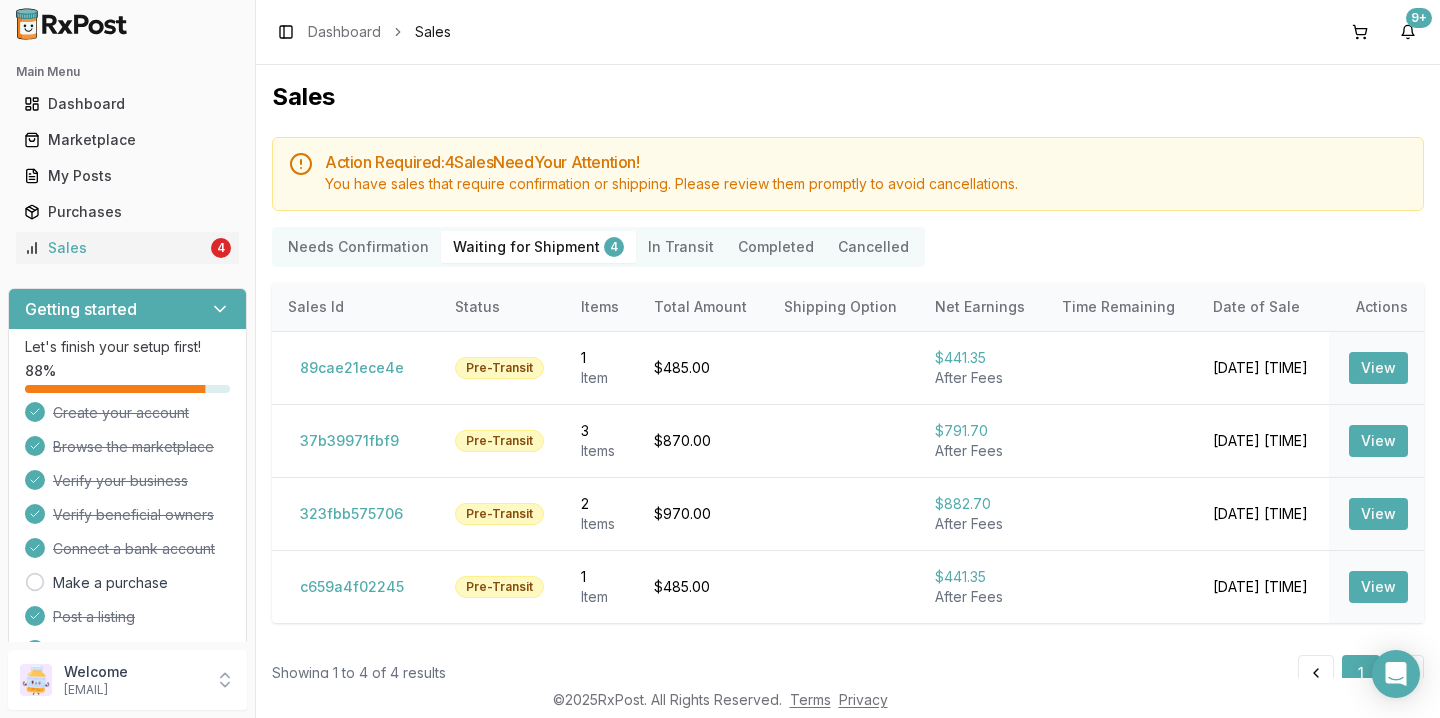 scroll, scrollTop: 44, scrollLeft: 0, axis: vertical 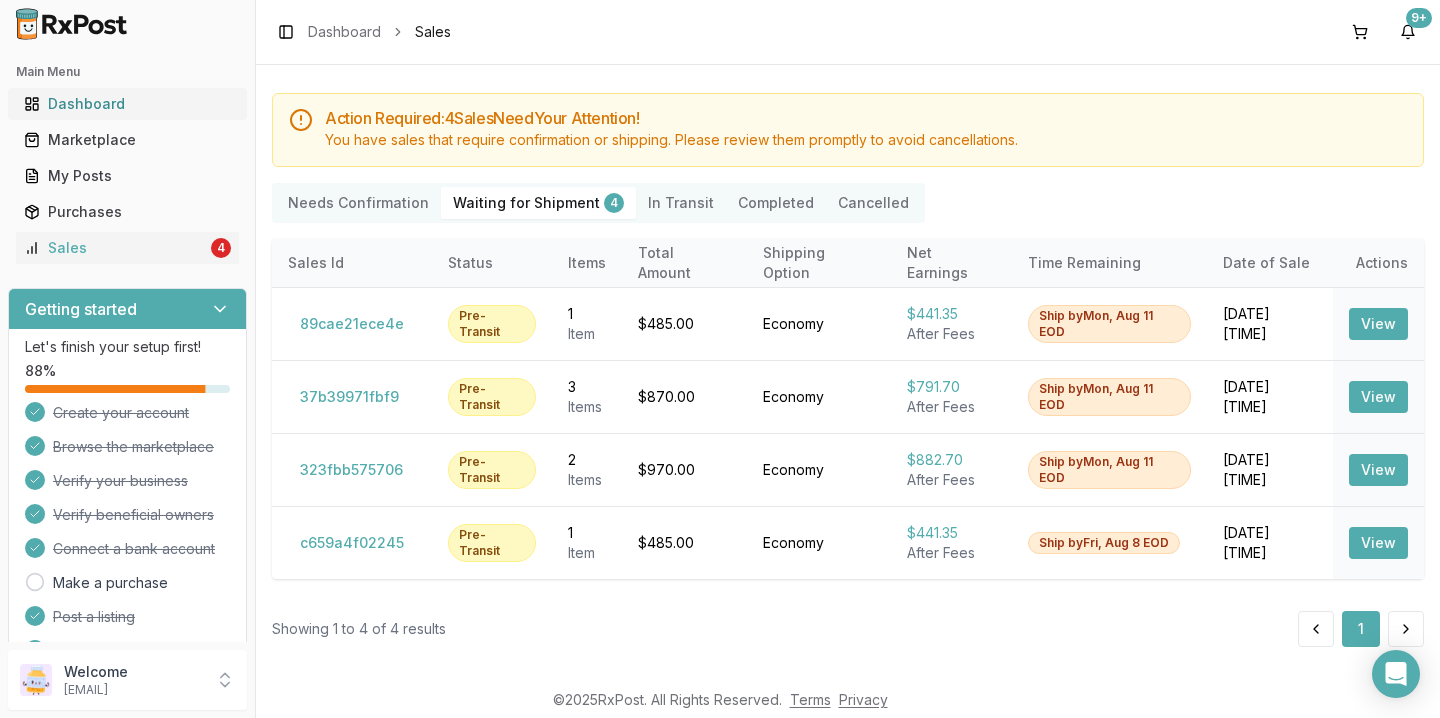 click on "Dashboard" at bounding box center (127, 104) 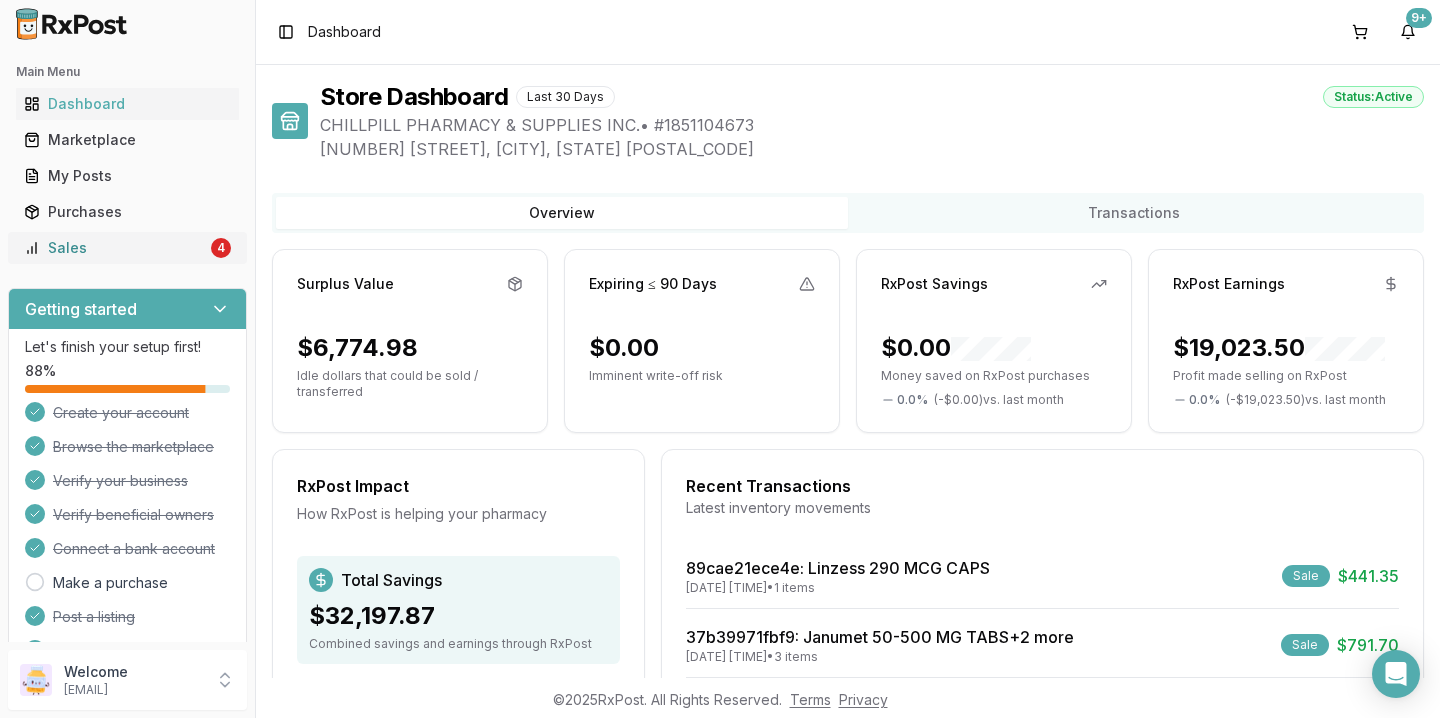 click on "Sales" at bounding box center [115, 248] 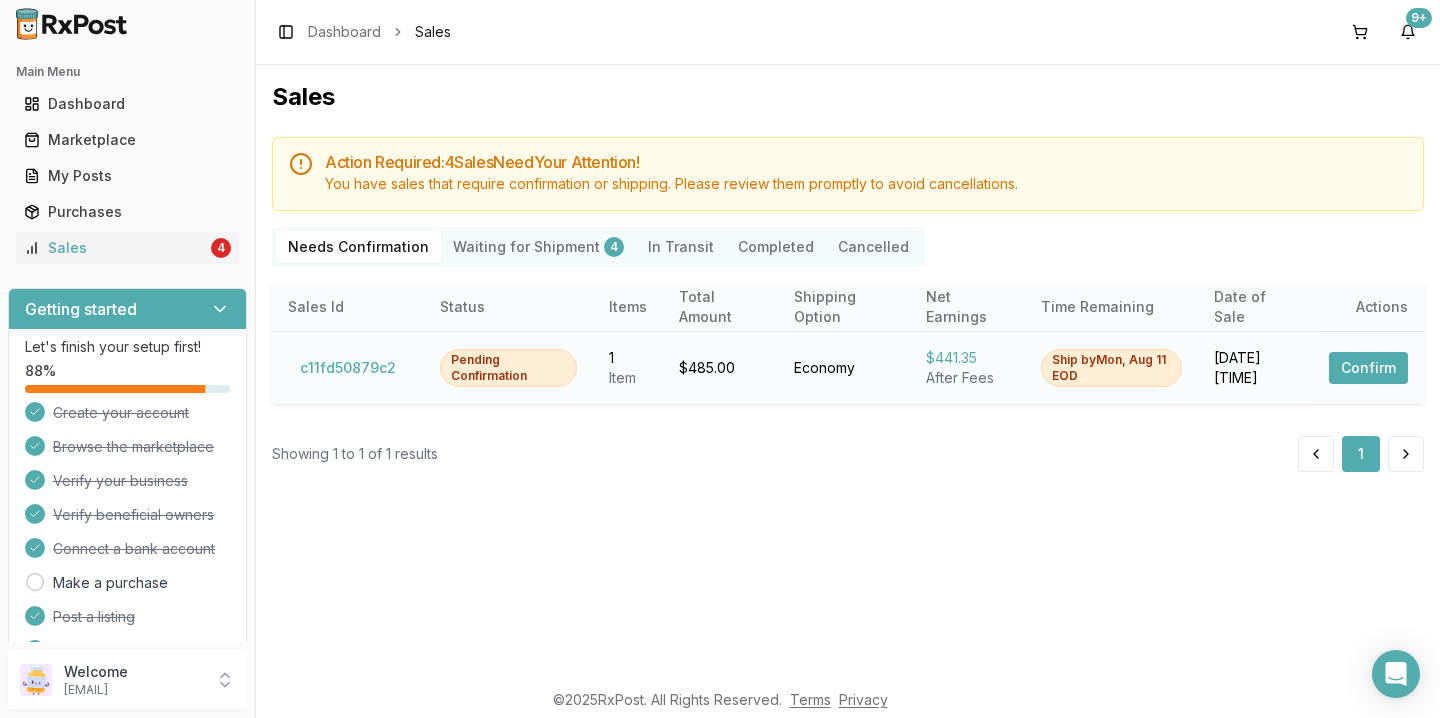 click on "Confirm" at bounding box center (1368, 368) 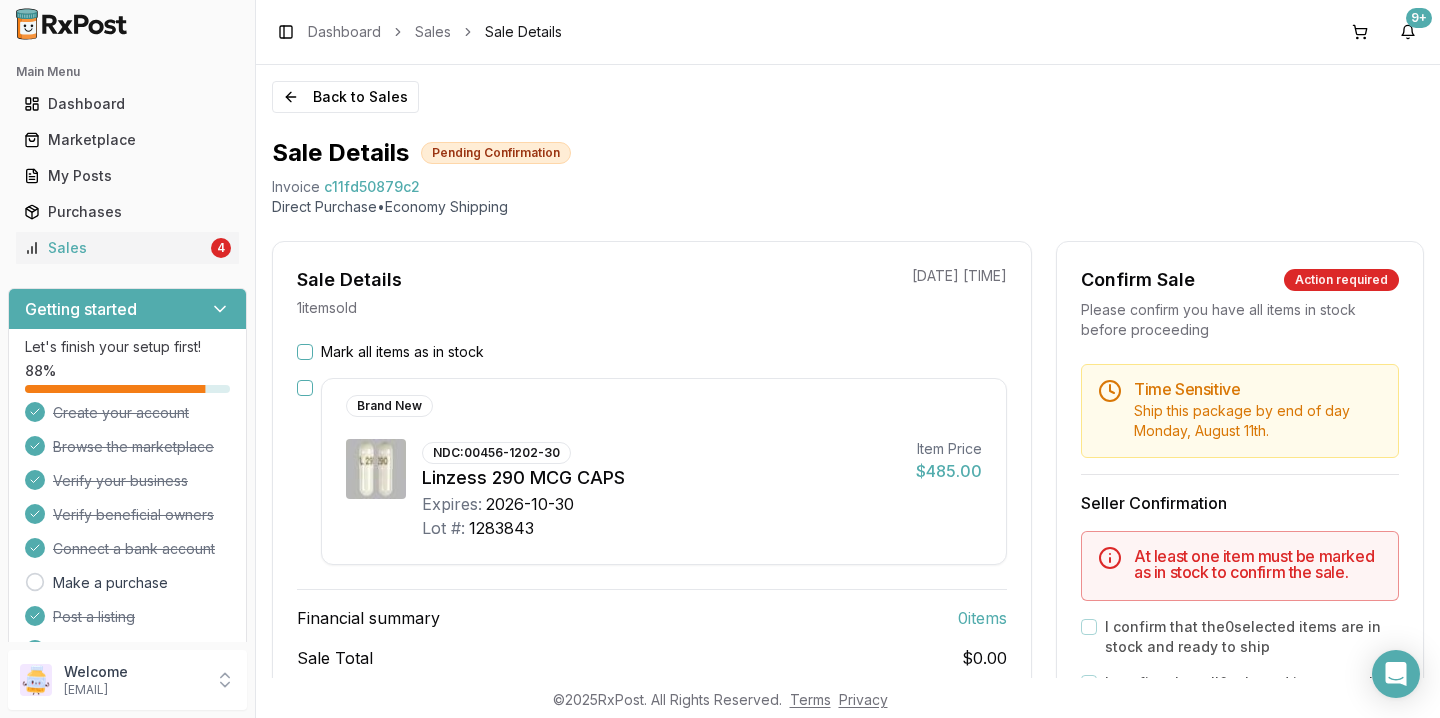 click on "Mark all items as in stock" at bounding box center (305, 352) 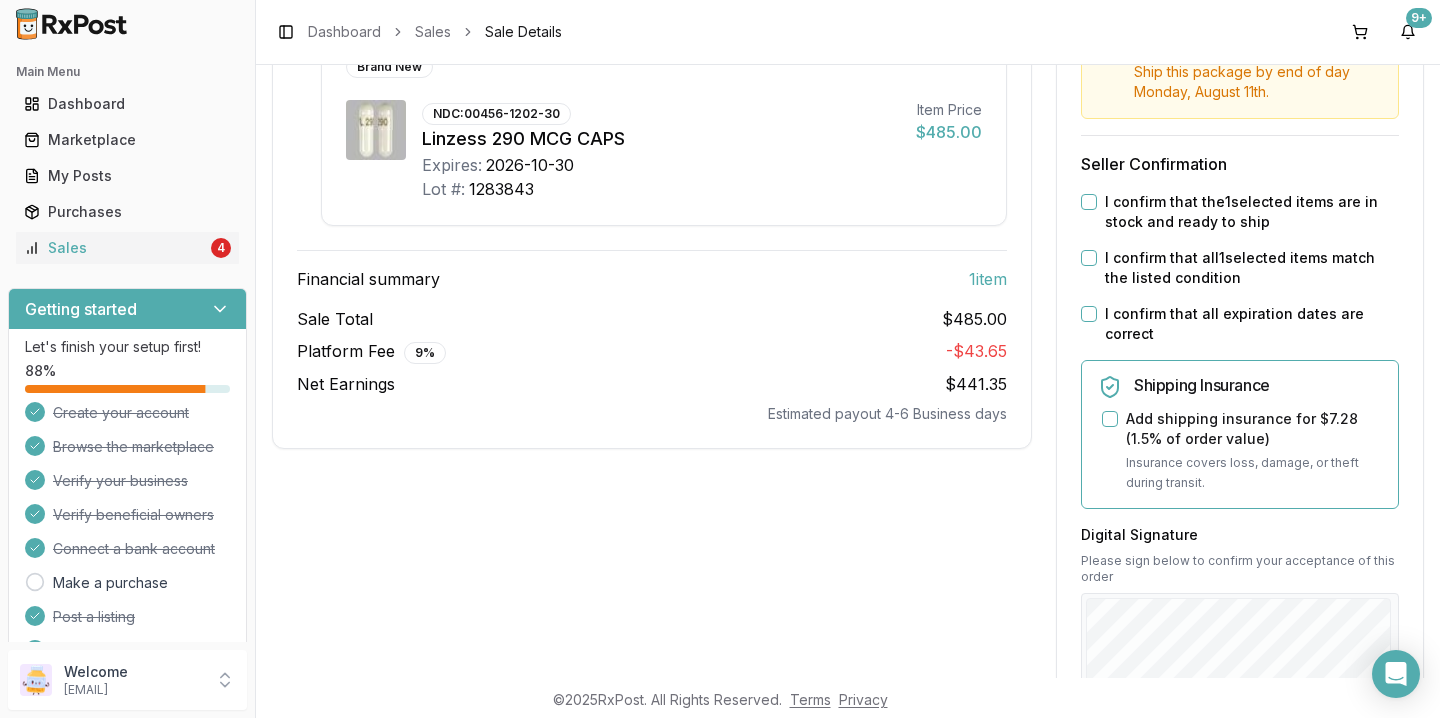 scroll, scrollTop: 385, scrollLeft: 0, axis: vertical 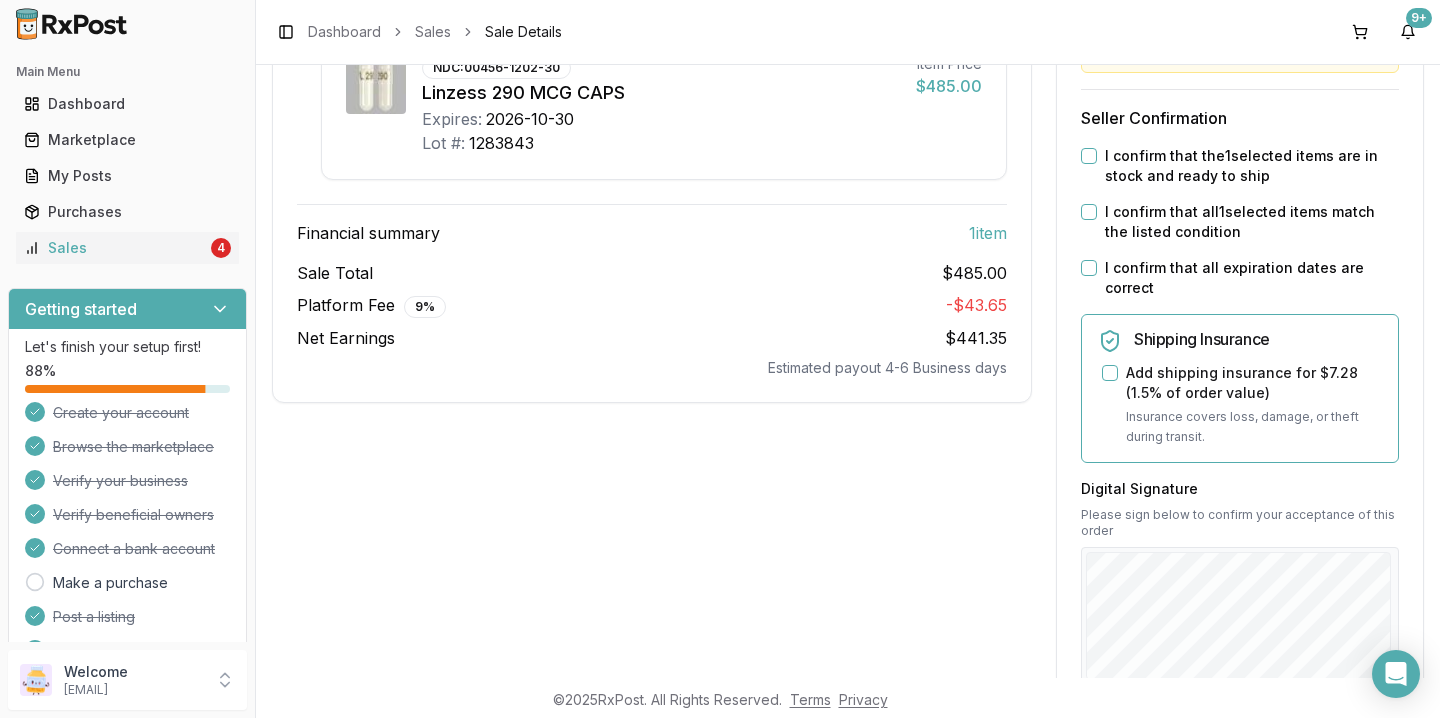 click on "I confirm that the  1  selected items are in stock and ready to ship" at bounding box center [1089, 156] 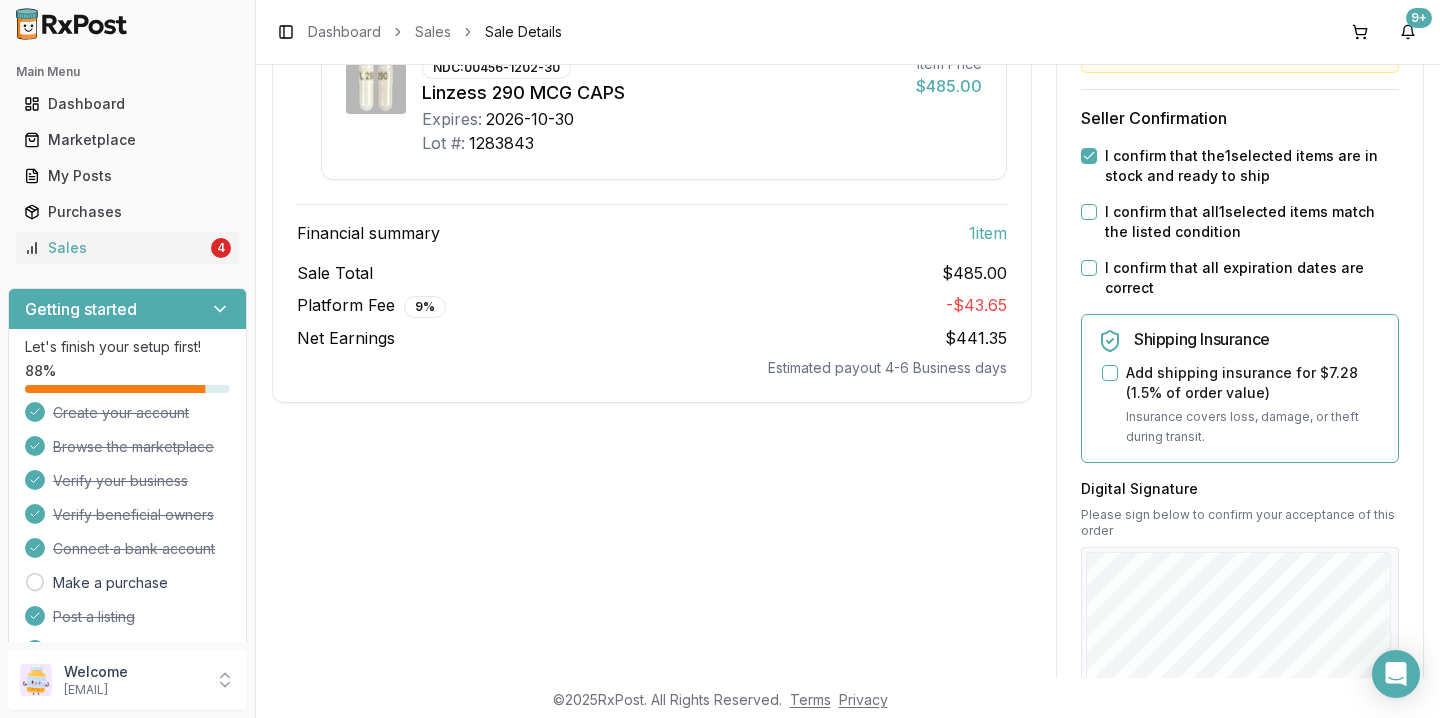 click on "I confirm that all  1  selected items match the listed condition" at bounding box center [1089, 212] 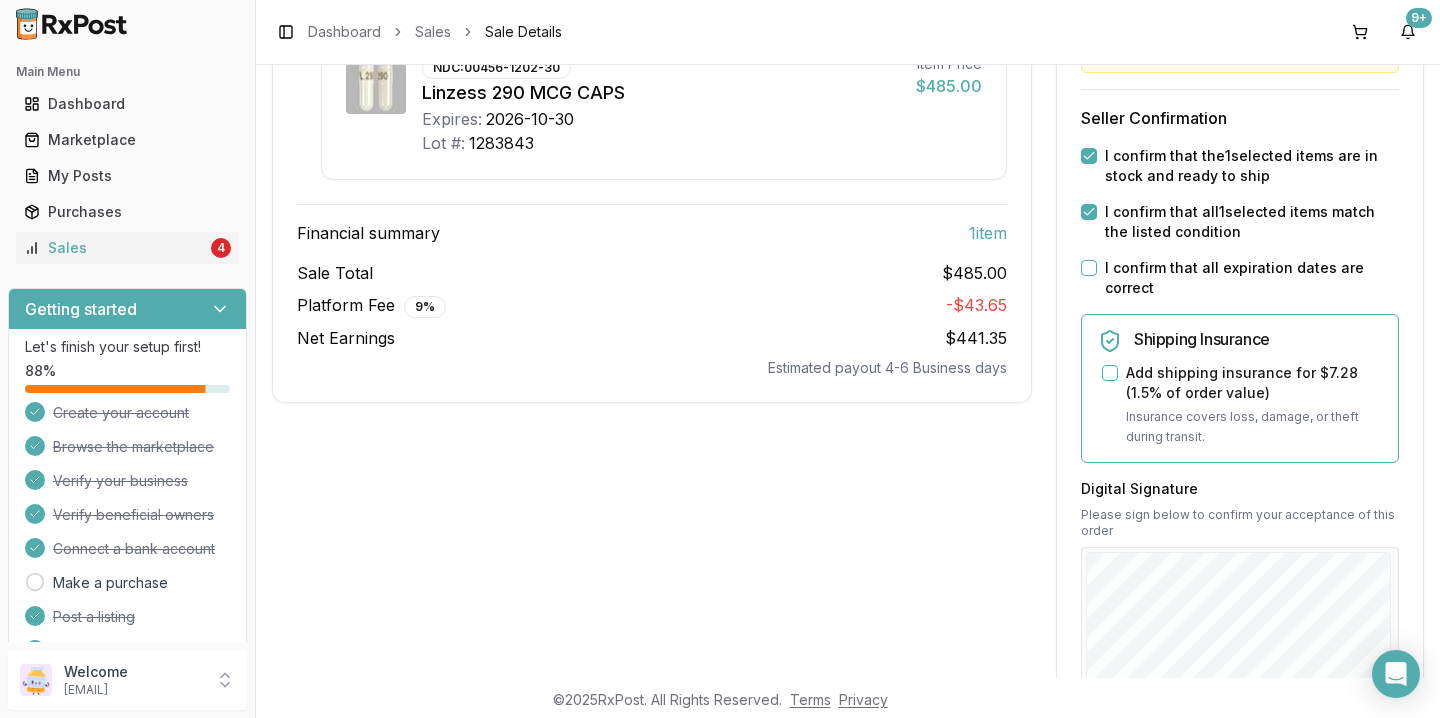 click on "I confirm that all expiration dates are correct" at bounding box center [1089, 268] 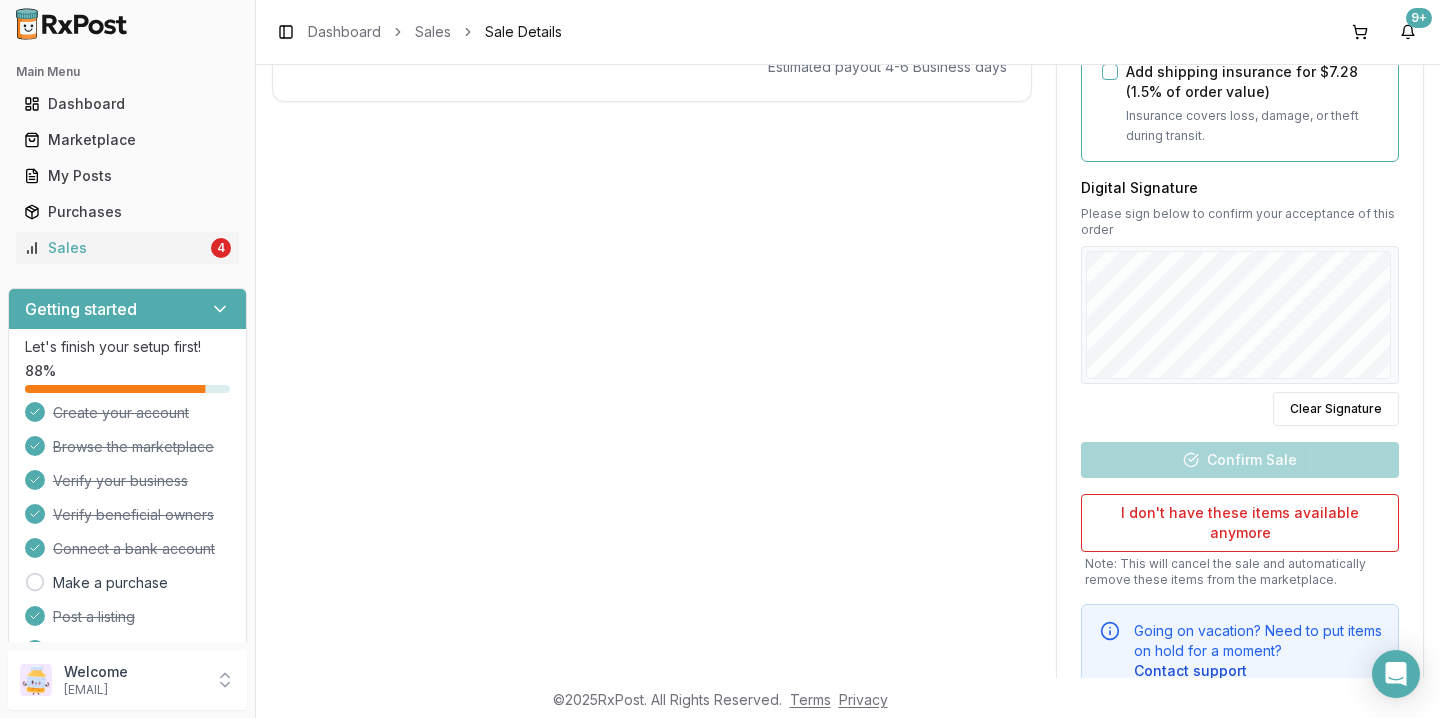 scroll, scrollTop: 708, scrollLeft: 0, axis: vertical 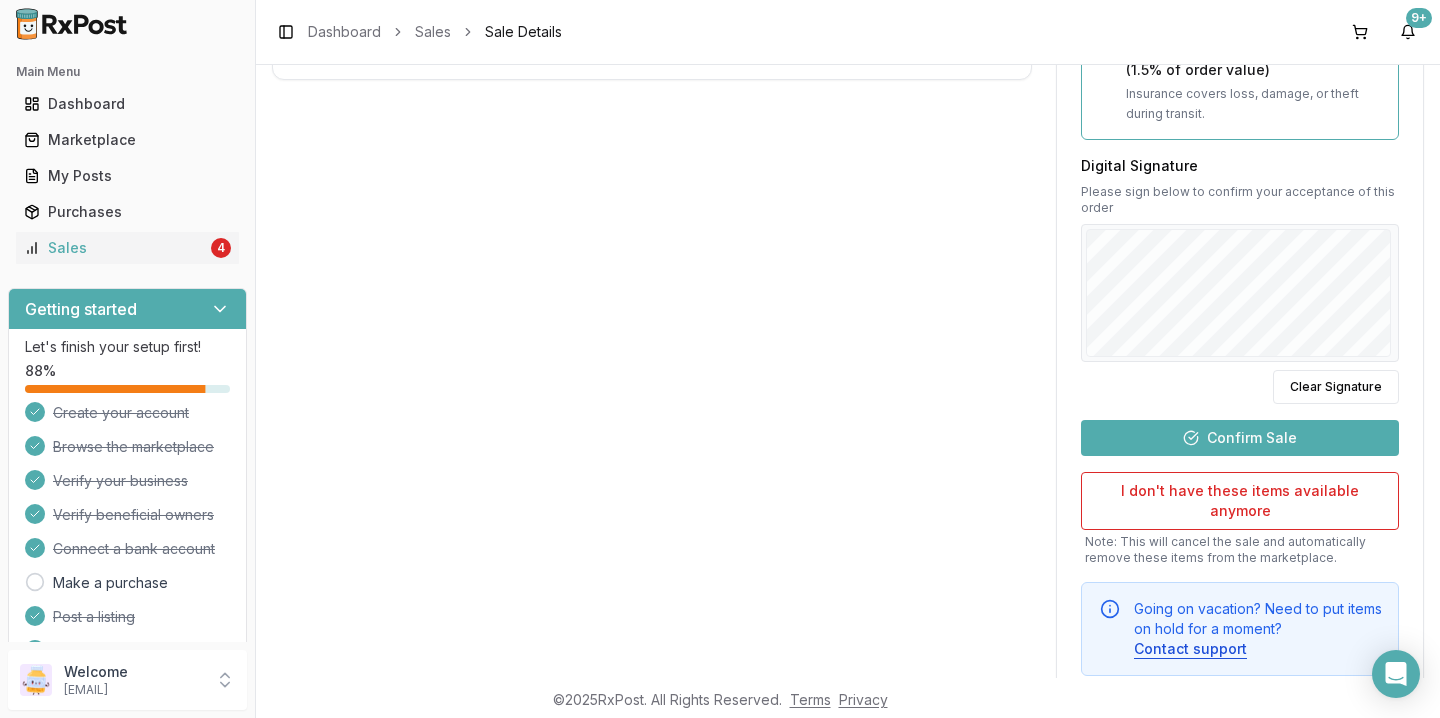click on "Confirm Sale" at bounding box center (1240, 438) 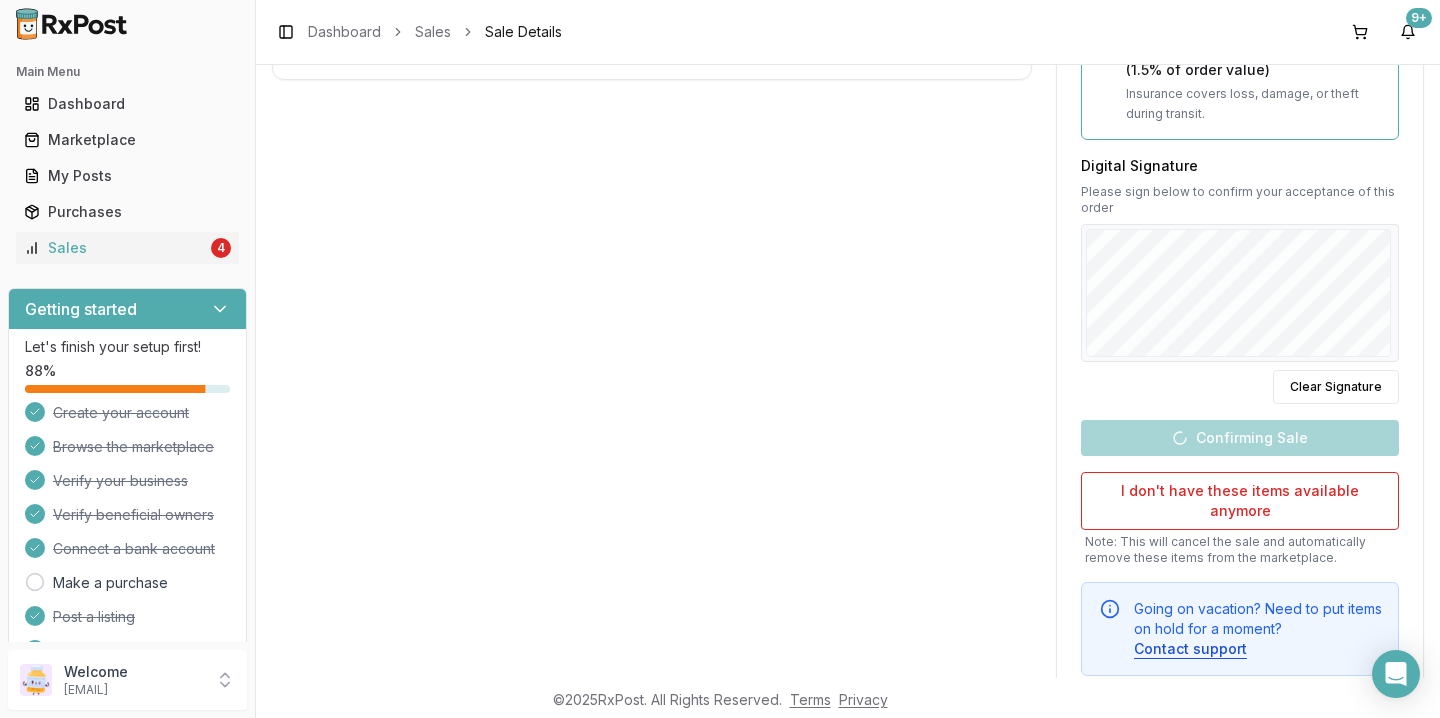 scroll, scrollTop: 251, scrollLeft: 0, axis: vertical 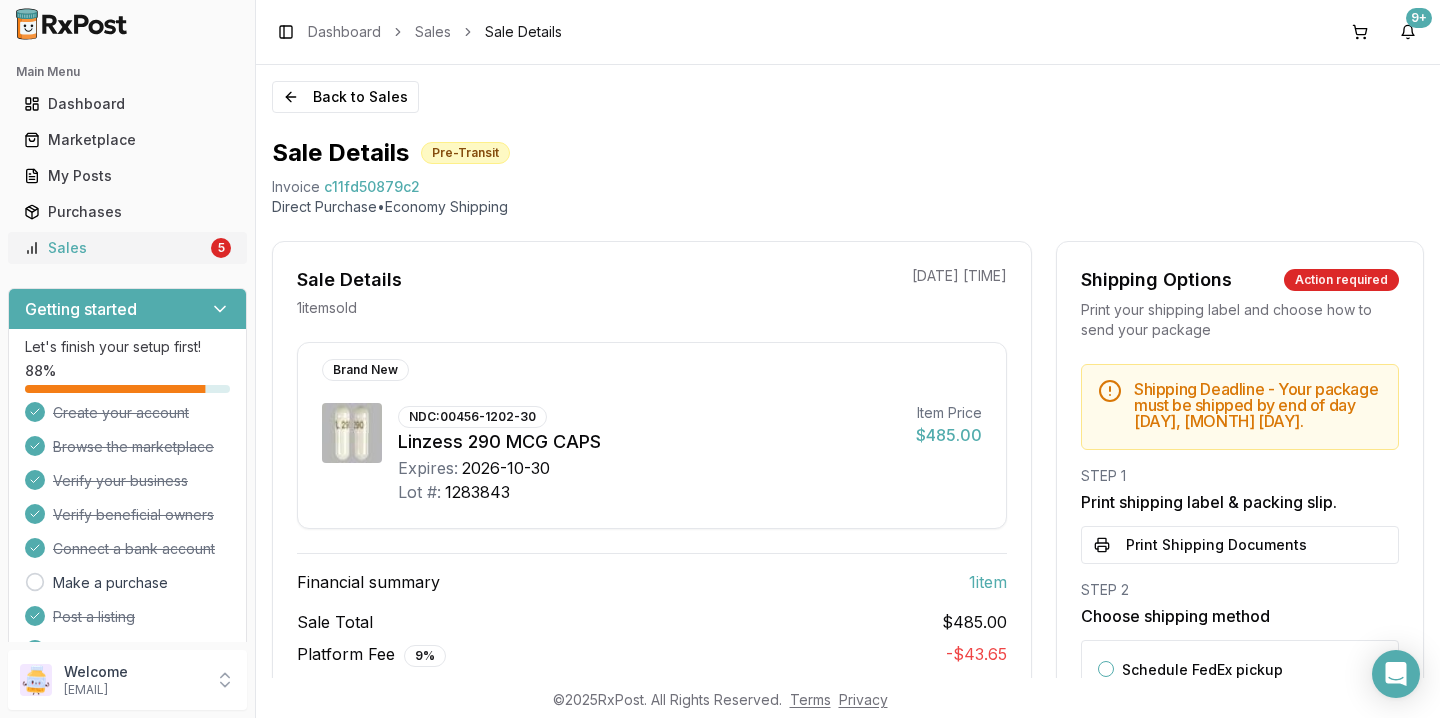 click on "Sales" at bounding box center [115, 248] 